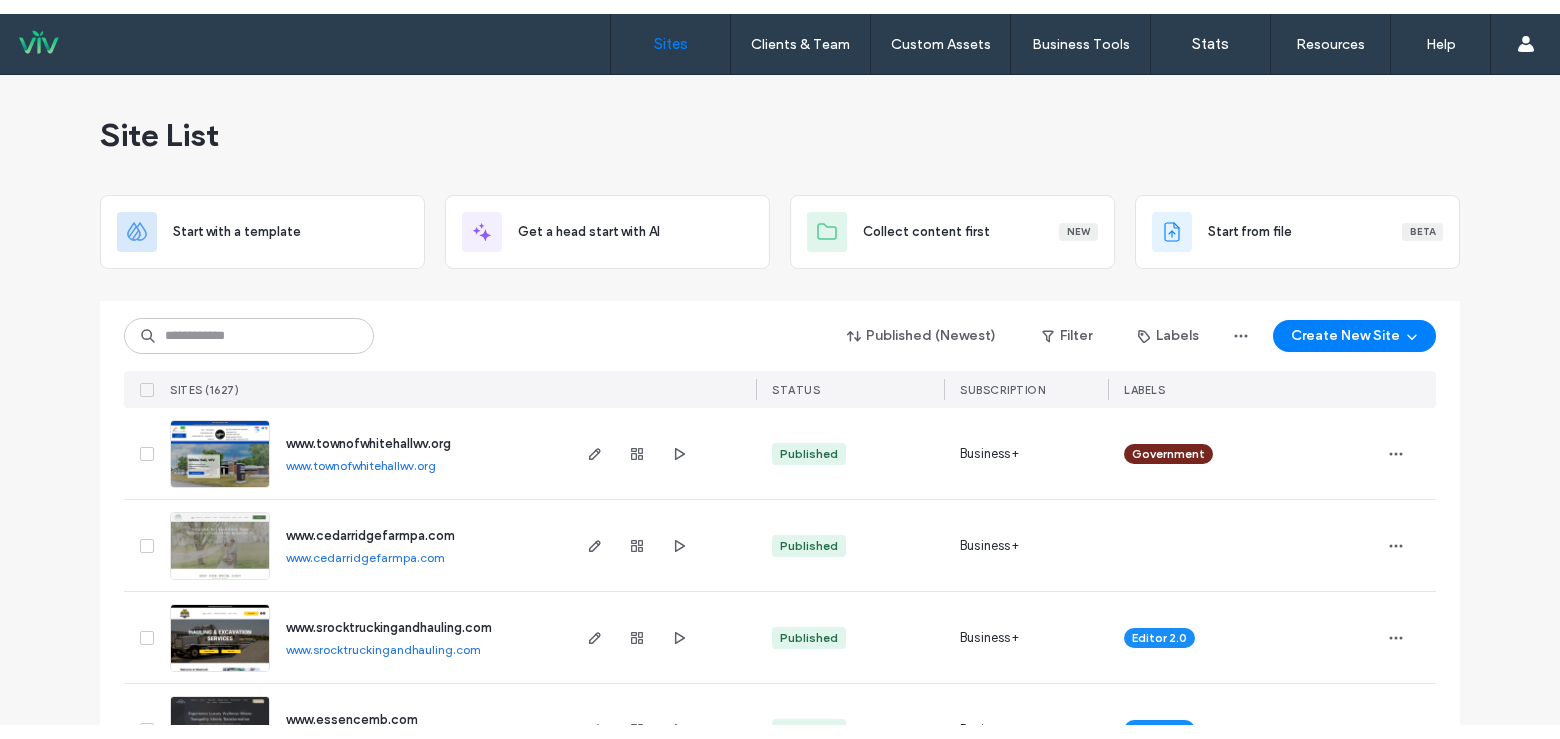 scroll, scrollTop: 0, scrollLeft: 0, axis: both 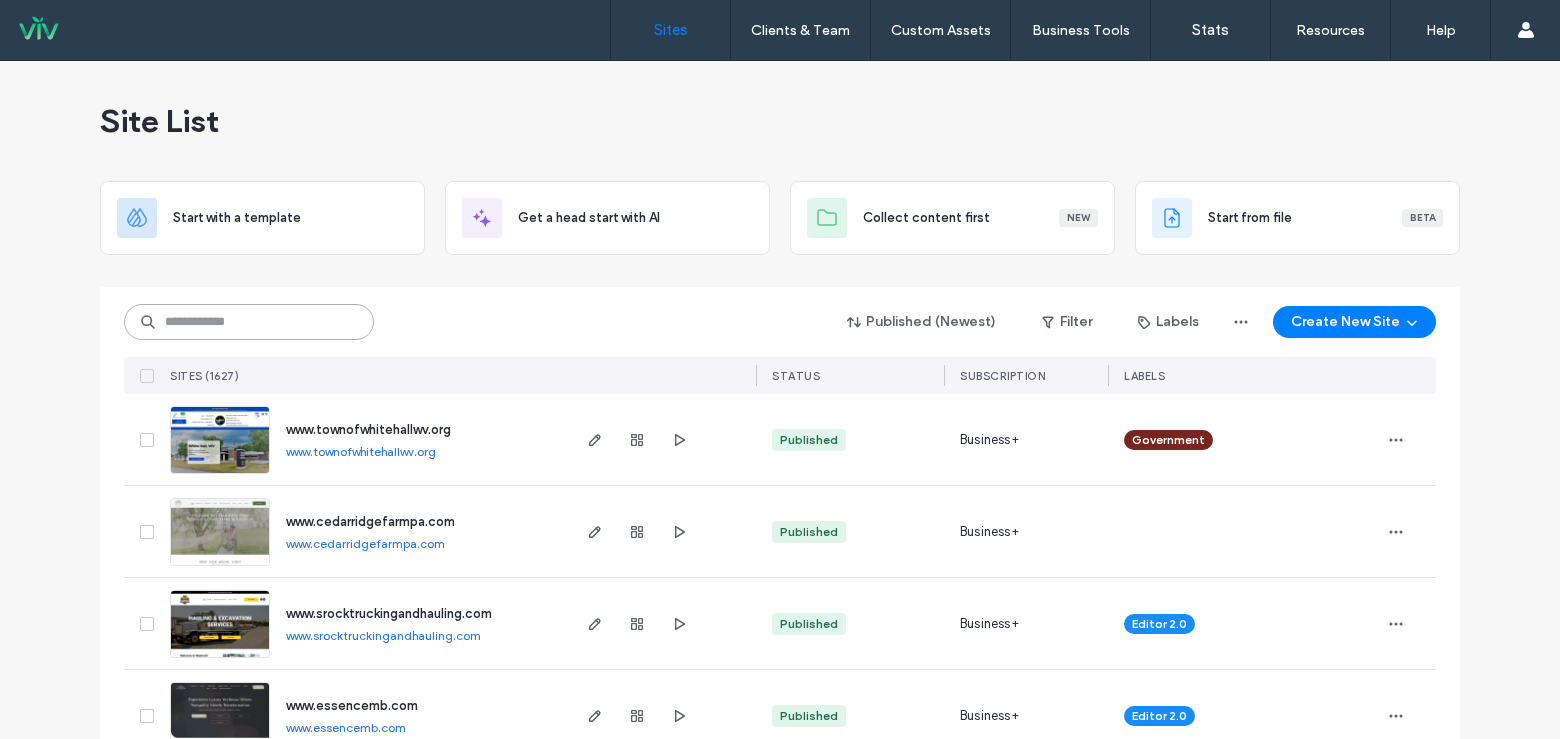 click at bounding box center [249, 322] 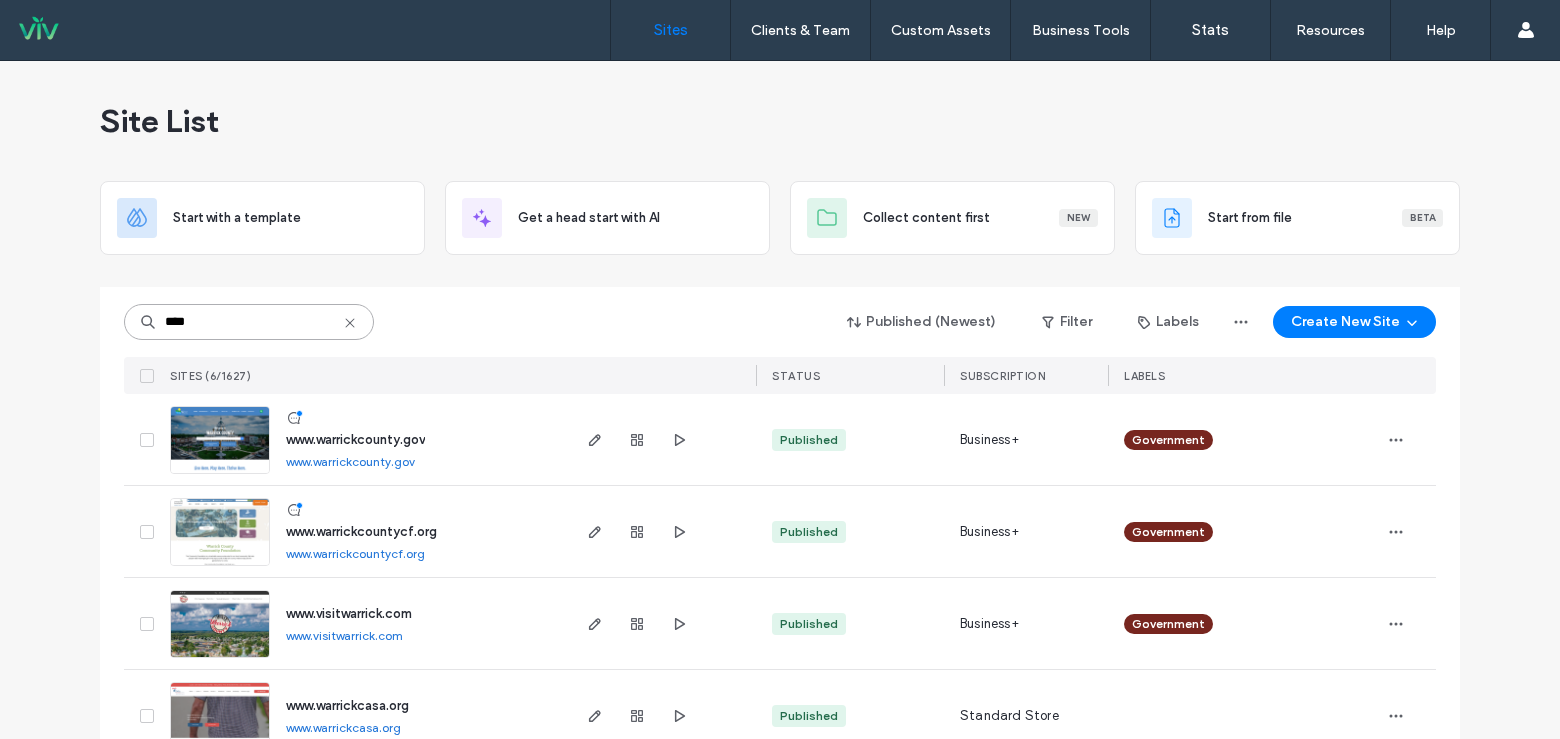 type on "****" 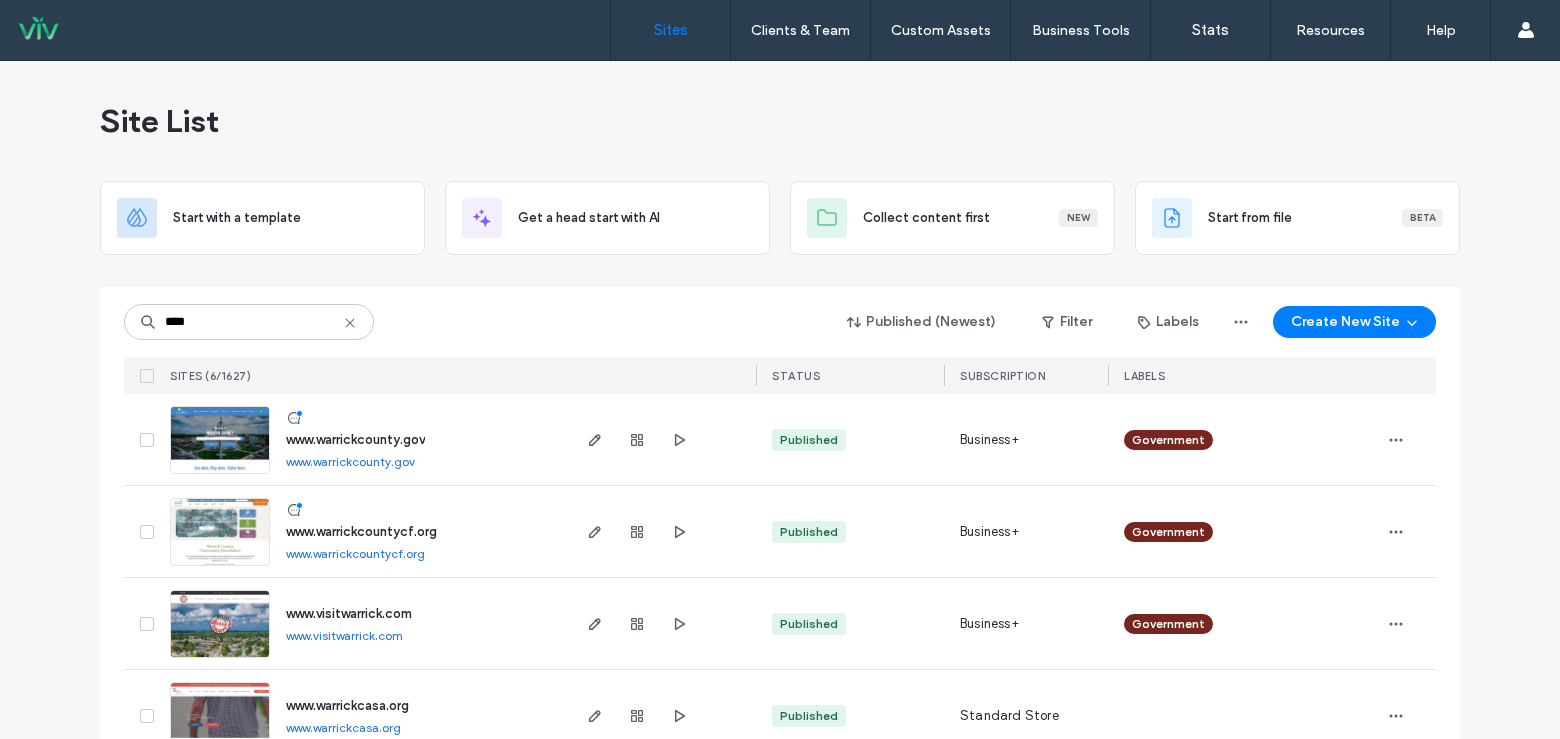 click at bounding box center (220, 475) 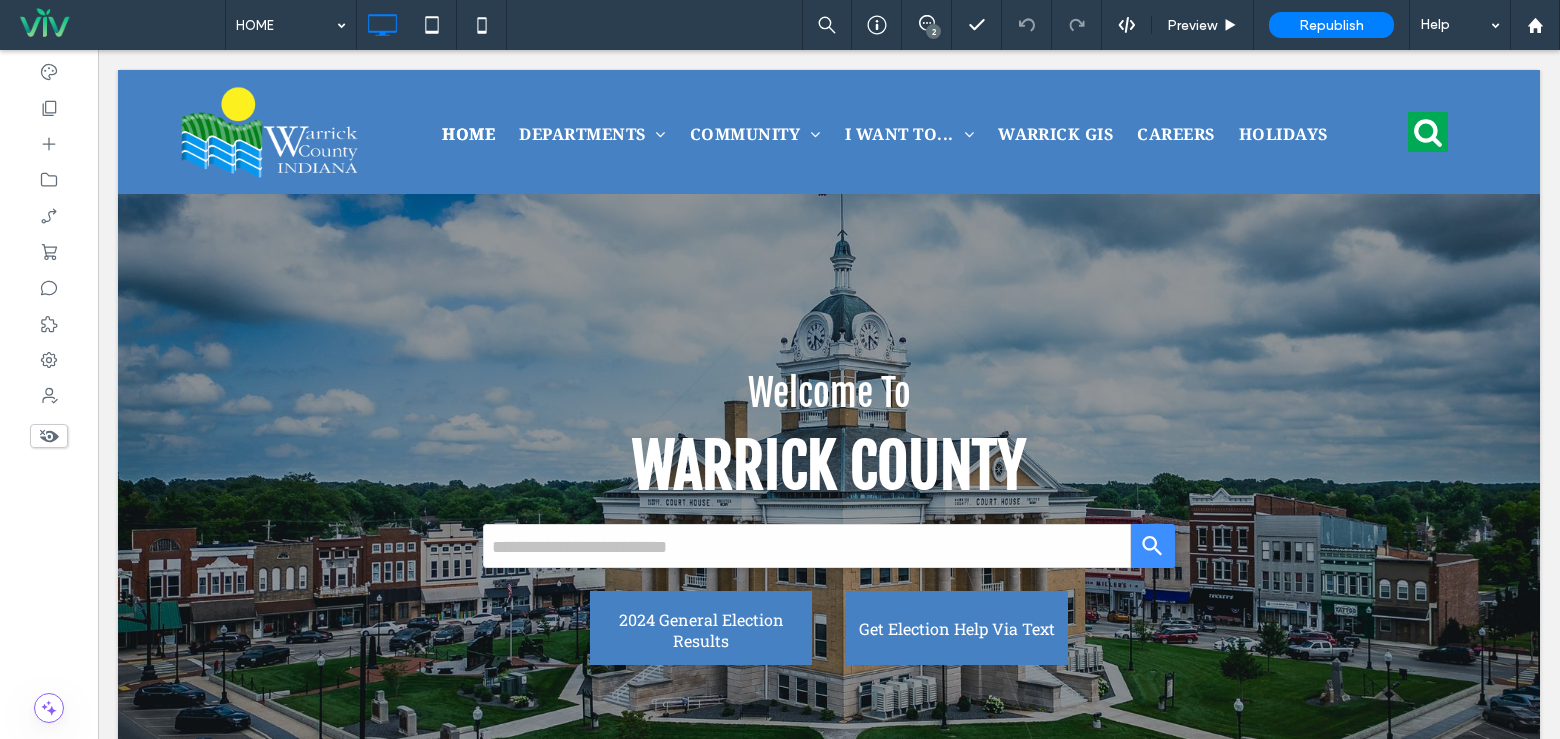 scroll, scrollTop: 0, scrollLeft: 0, axis: both 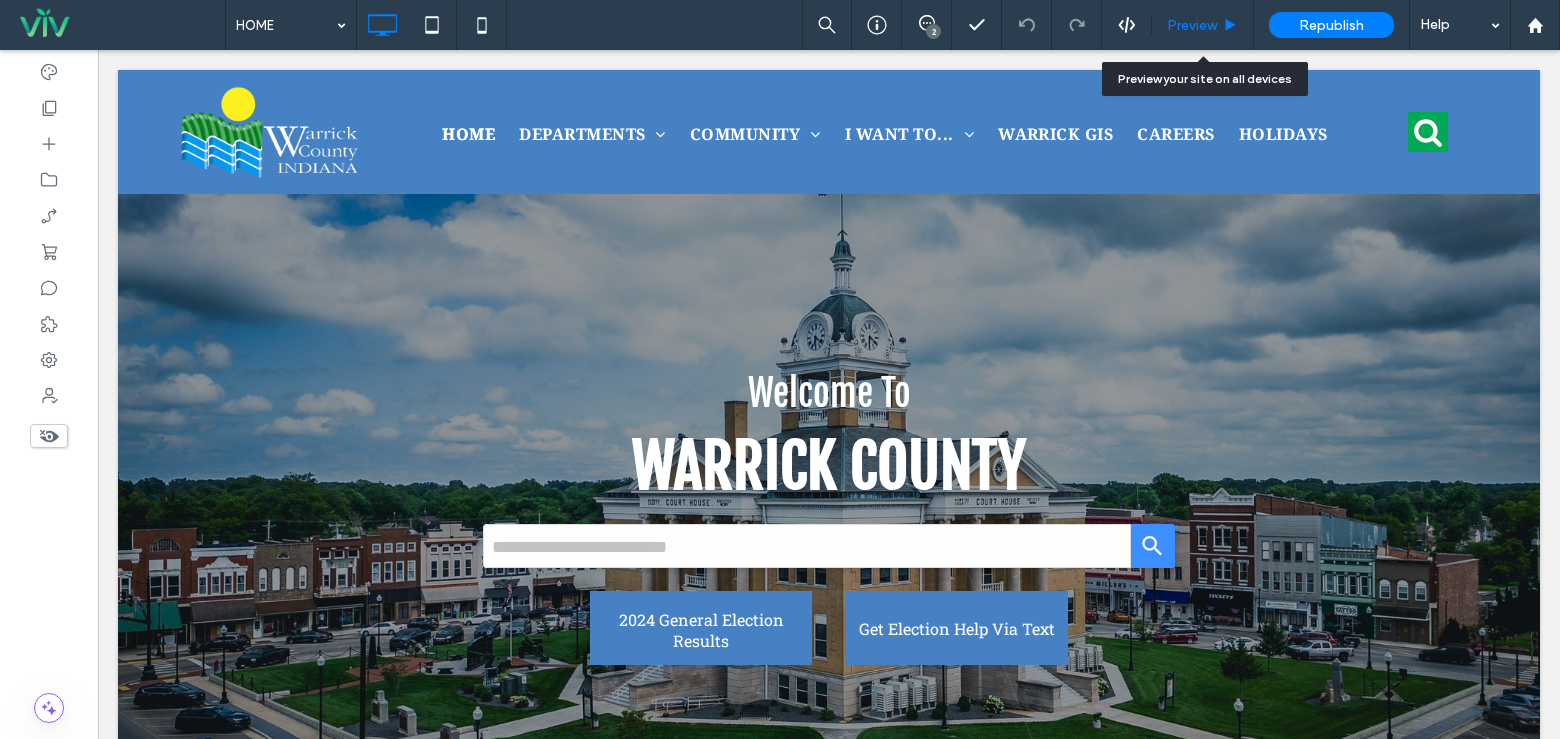 click on "Preview" at bounding box center (1203, 25) 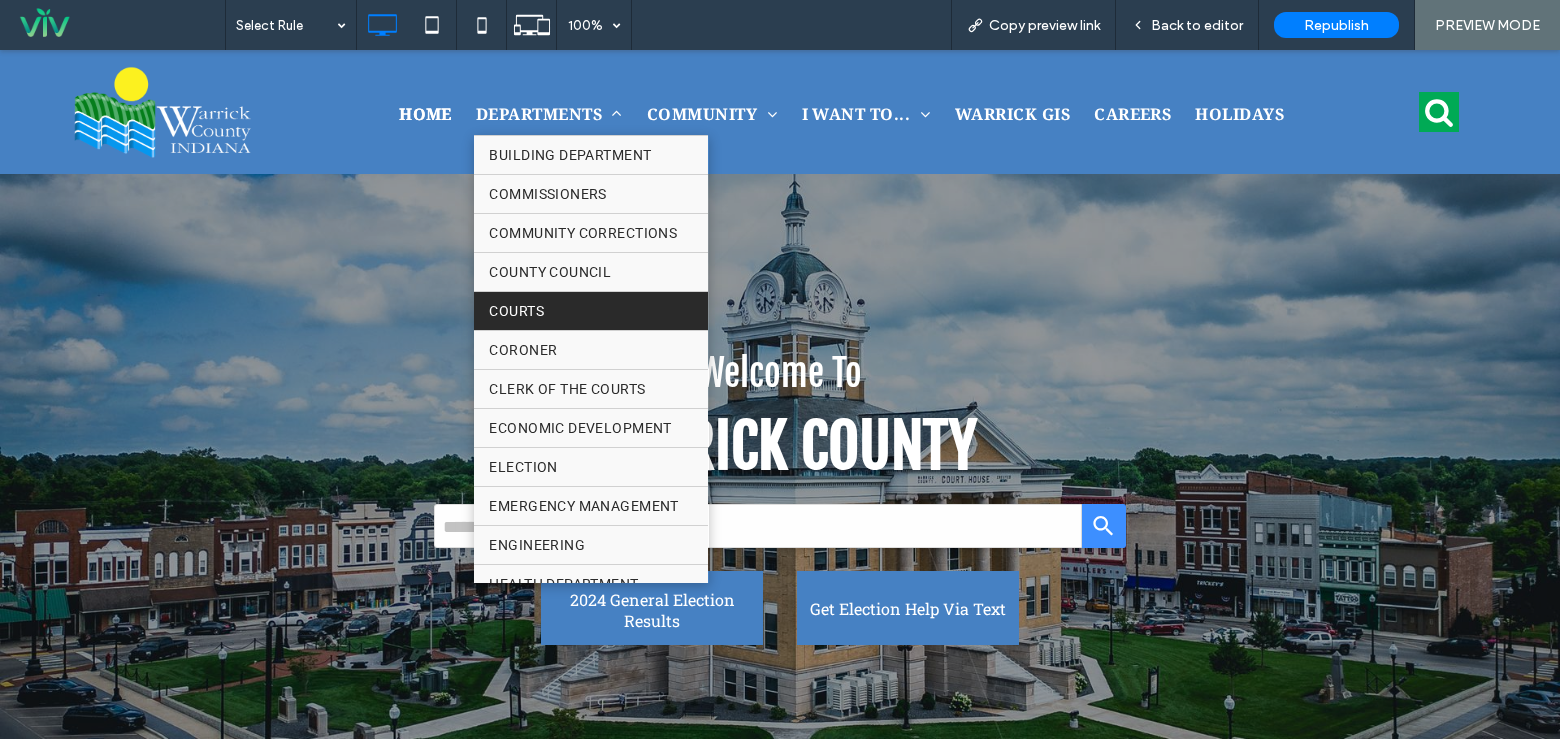scroll, scrollTop: 252, scrollLeft: 0, axis: vertical 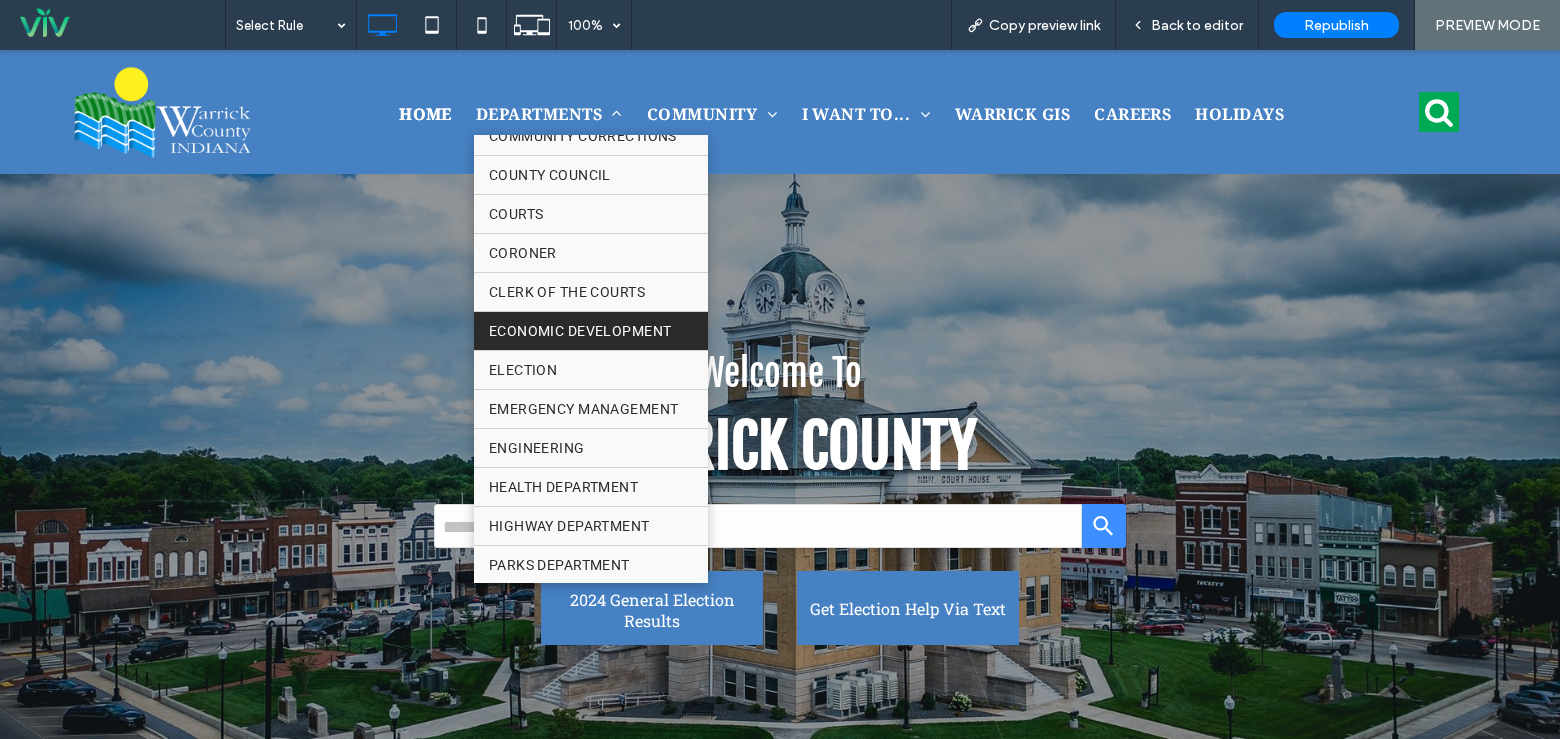 click on "ECONOMIC DEVELOPMENT" at bounding box center (580, 331) 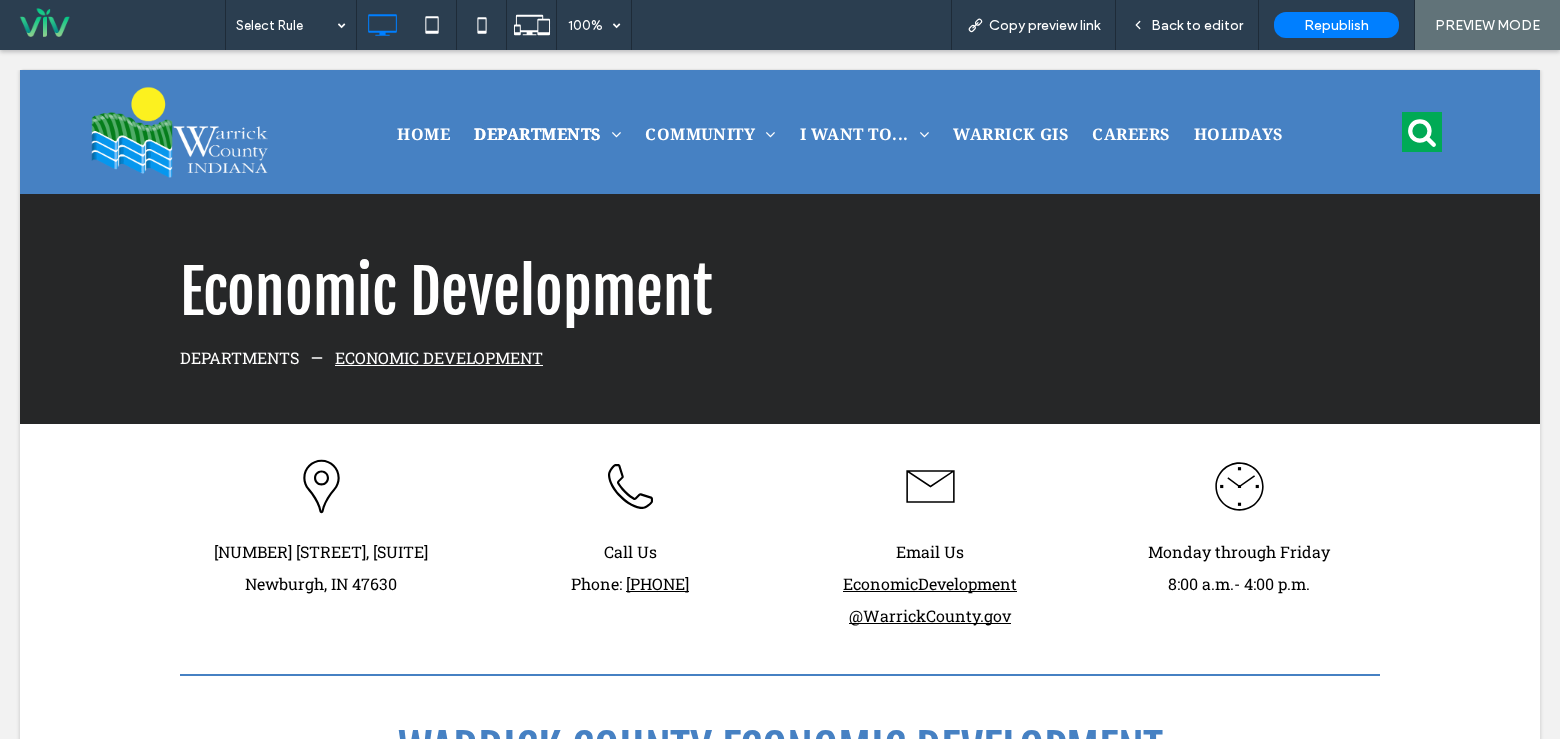 scroll, scrollTop: 0, scrollLeft: 0, axis: both 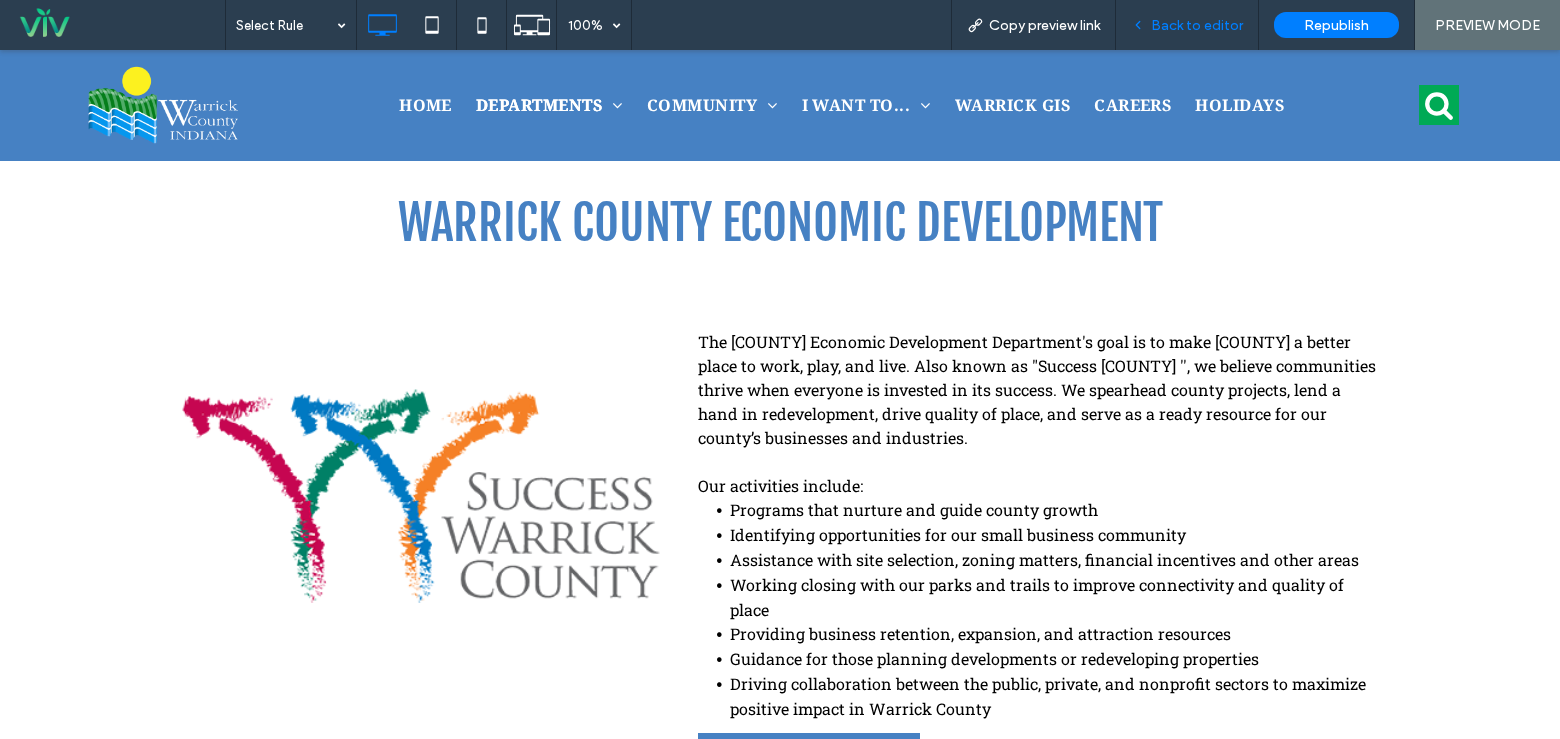 click on "Back to editor" at bounding box center (1187, 25) 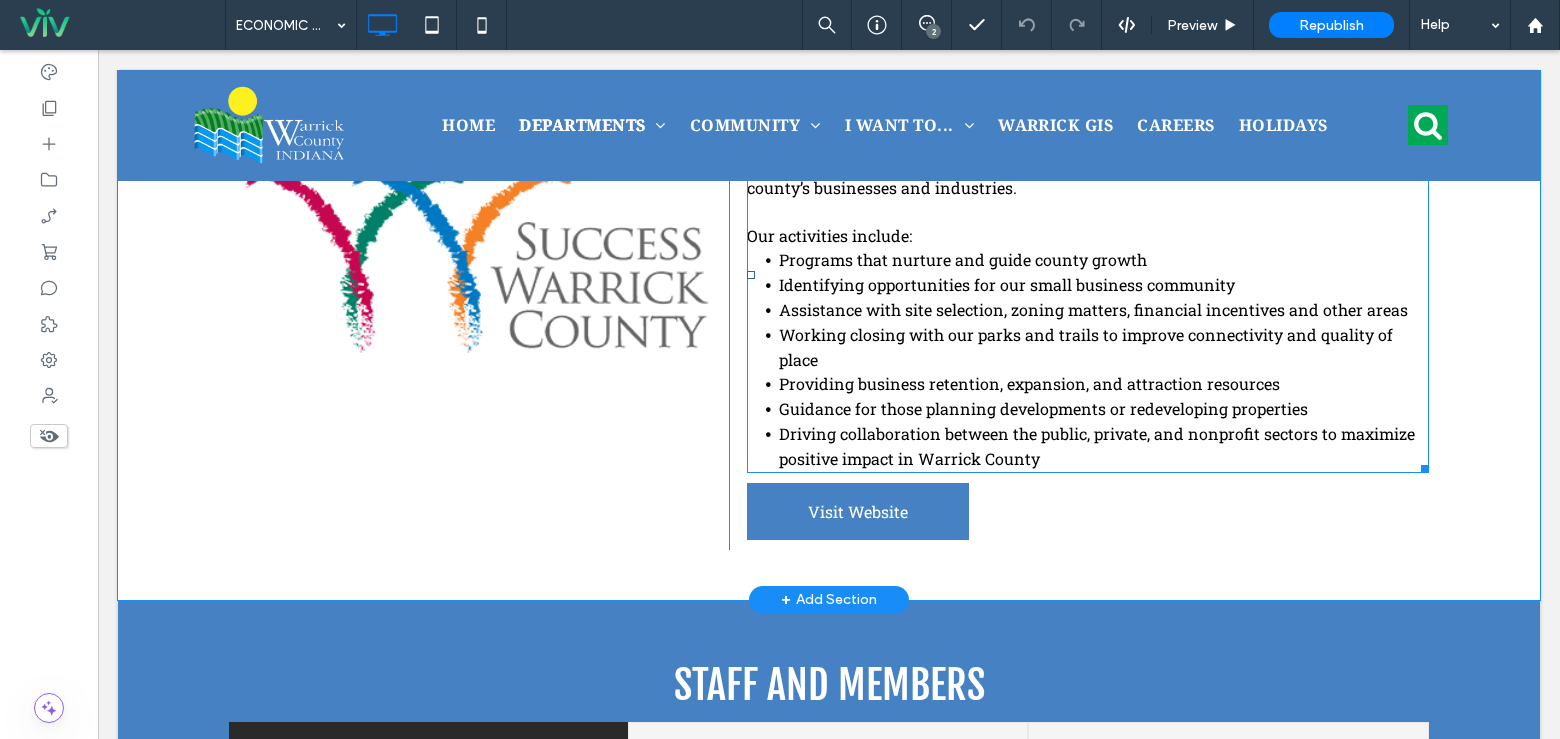 scroll, scrollTop: 562, scrollLeft: 0, axis: vertical 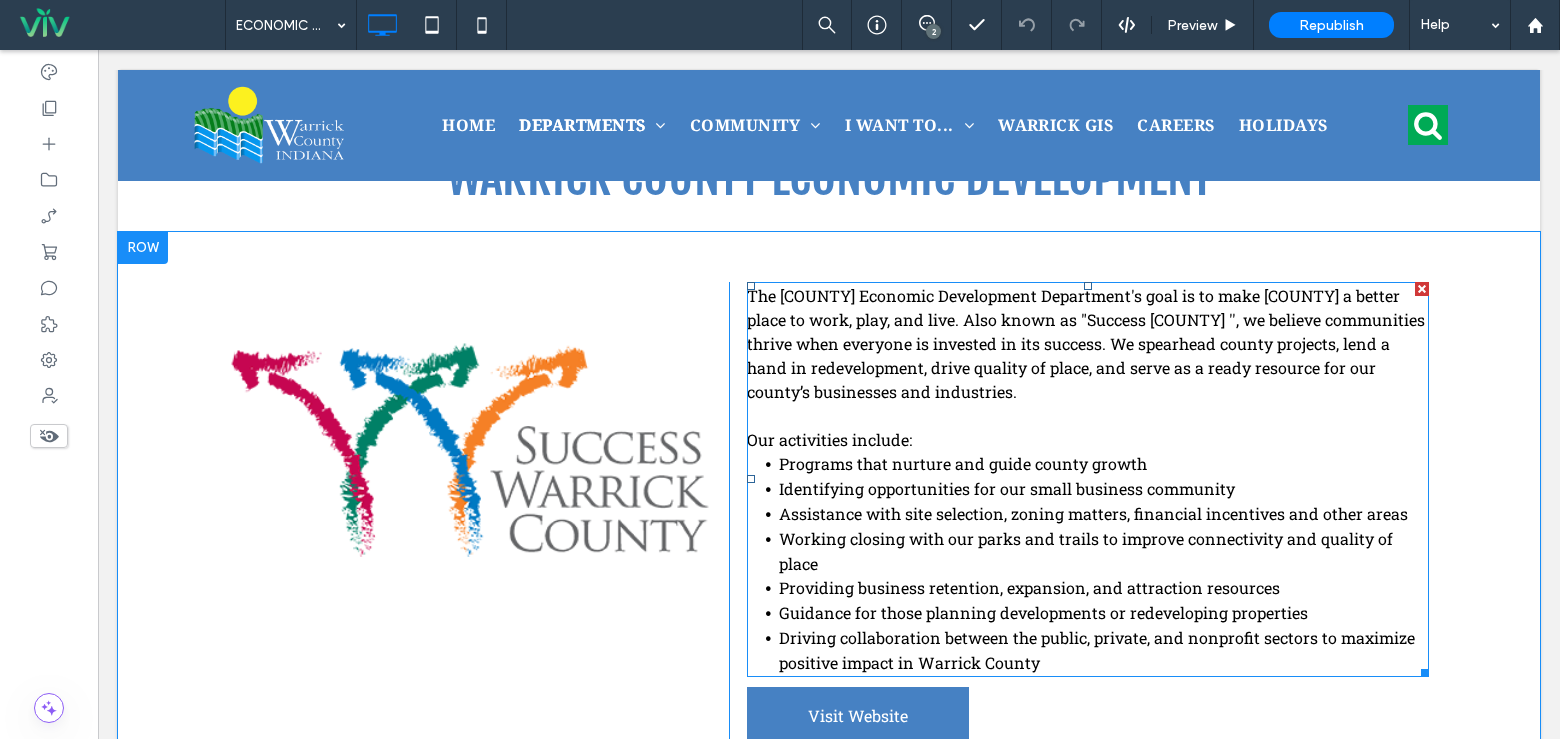 click on "Our activities include:" at bounding box center [1088, 440] 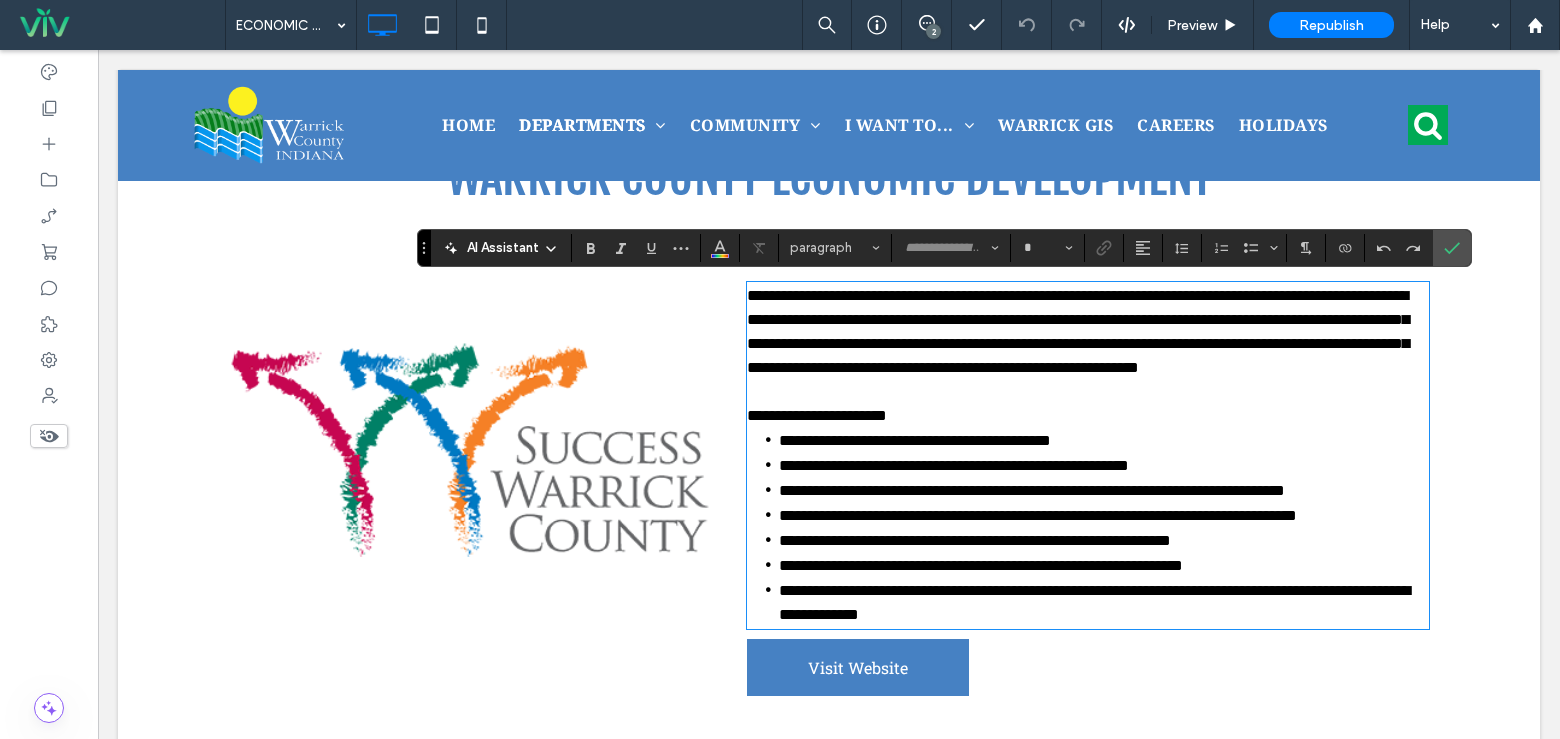 type on "**********" 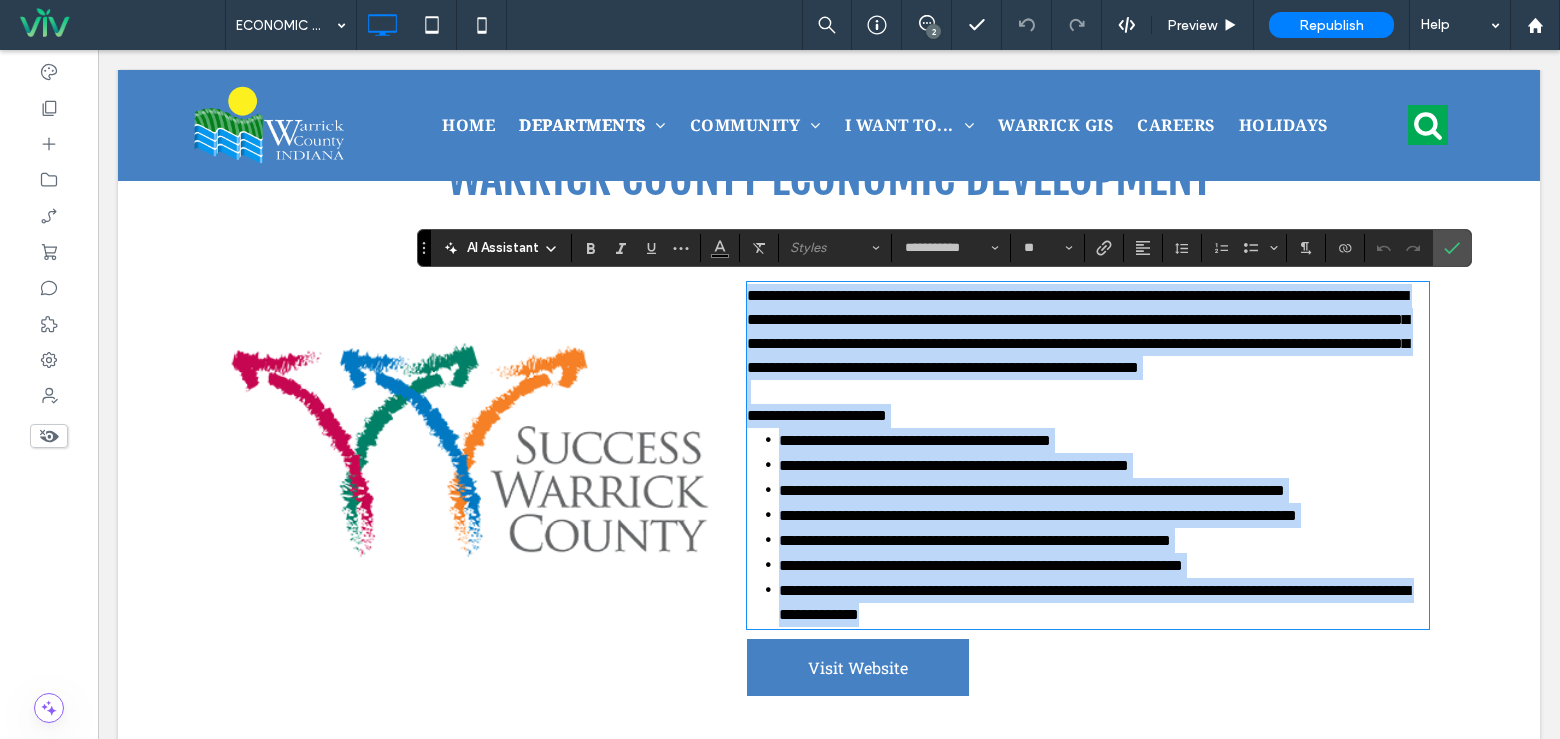 click on "**********" at bounding box center [1104, 515] 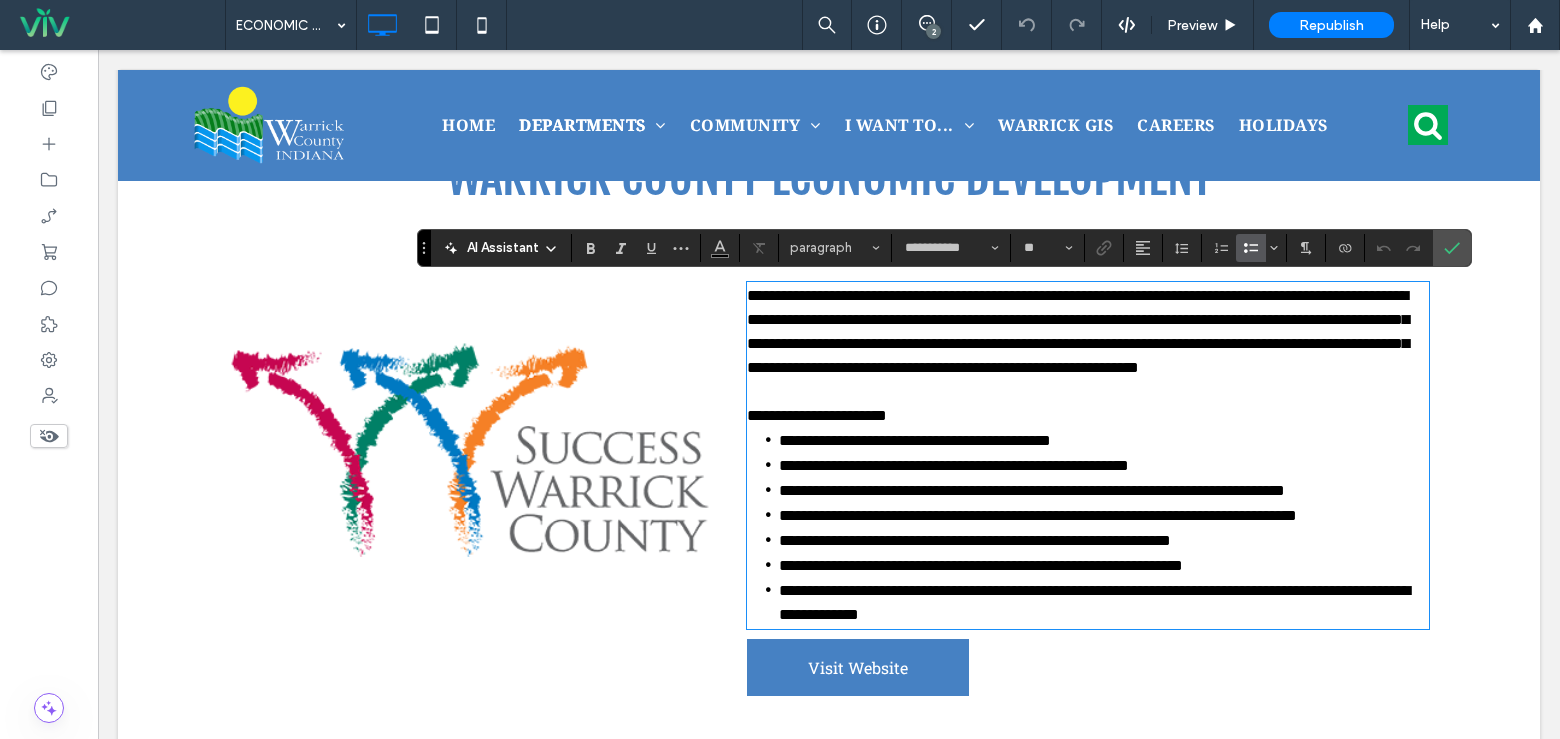 click on "**********" at bounding box center (1032, 490) 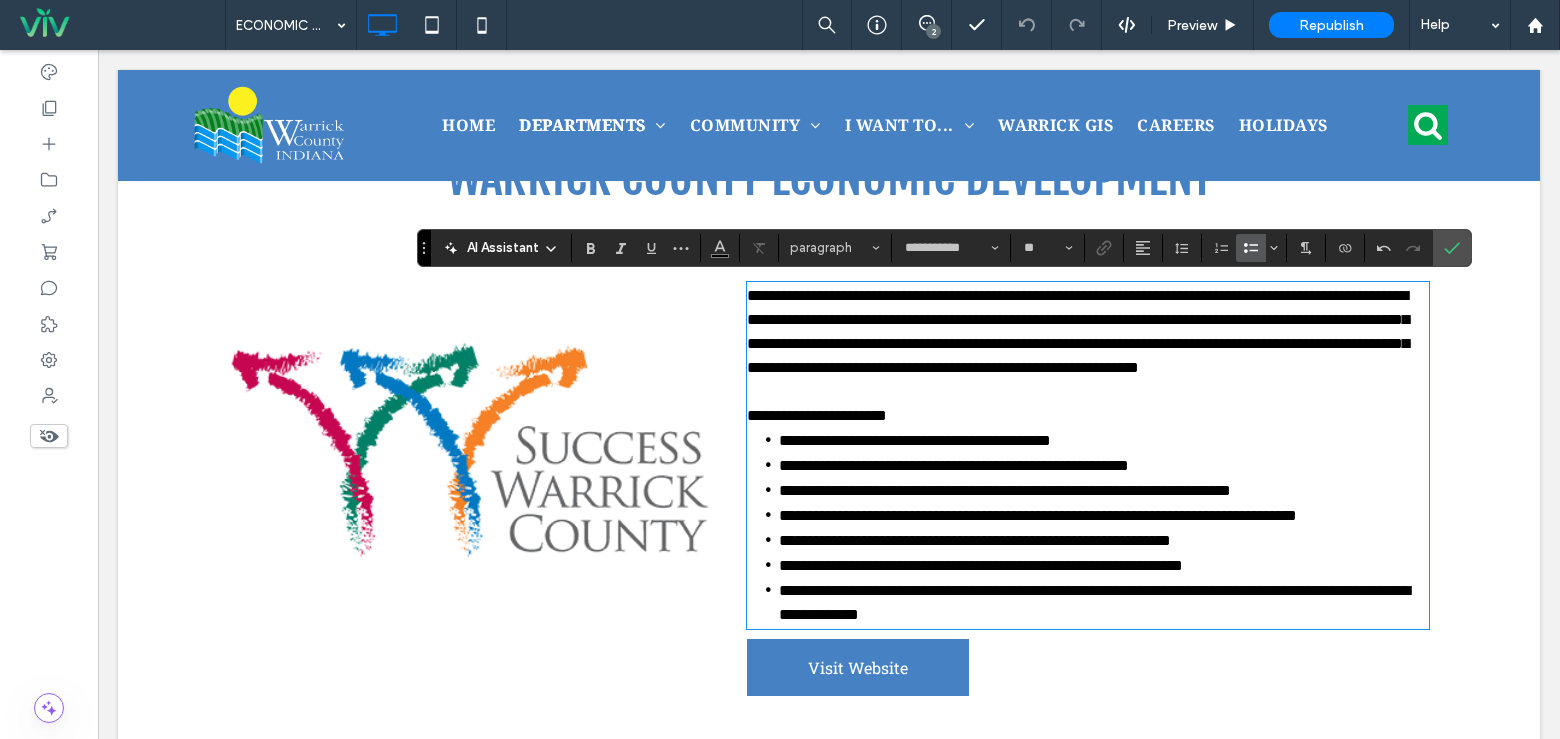 type 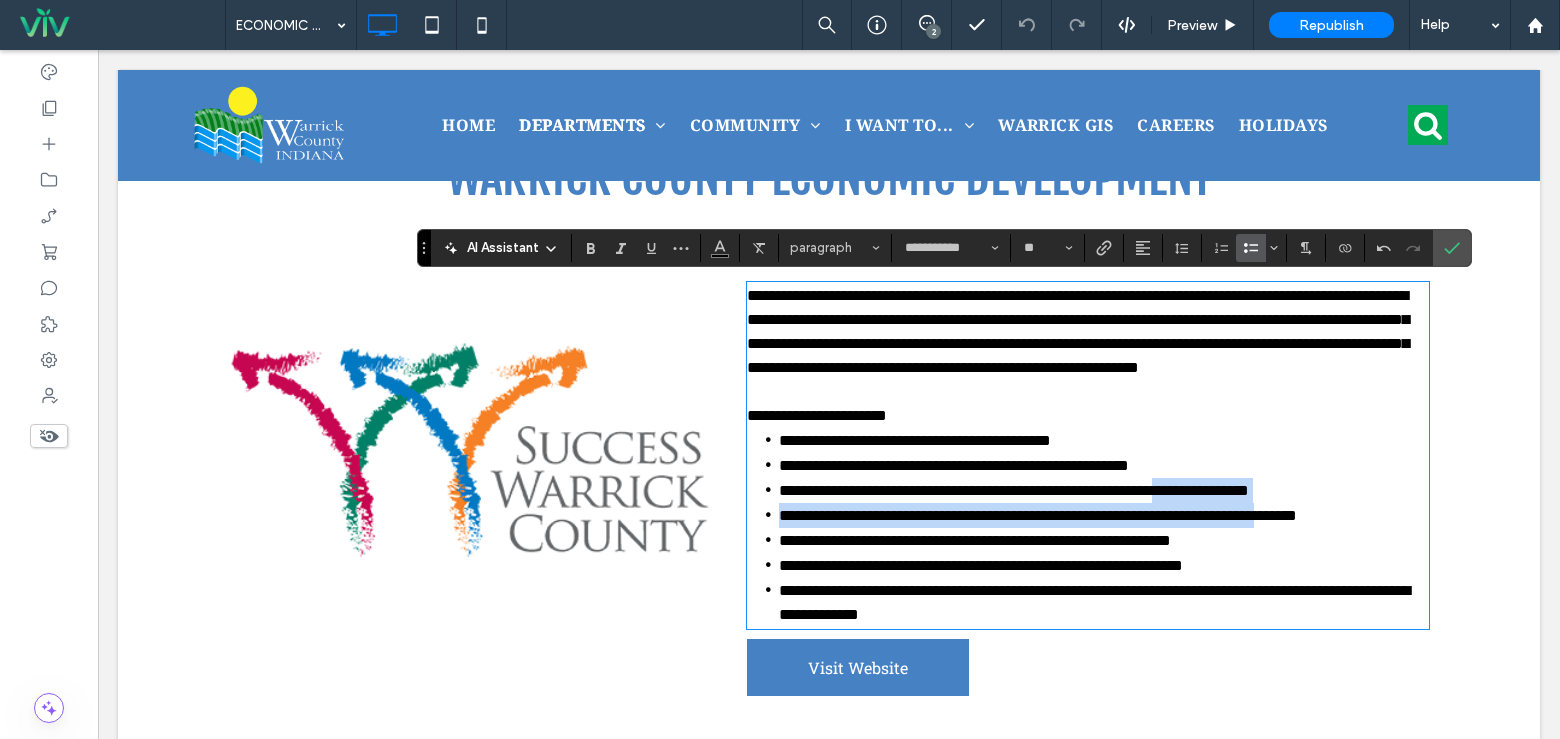 drag, startPoint x: 1244, startPoint y: 514, endPoint x: 1382, endPoint y: 530, distance: 138.92444 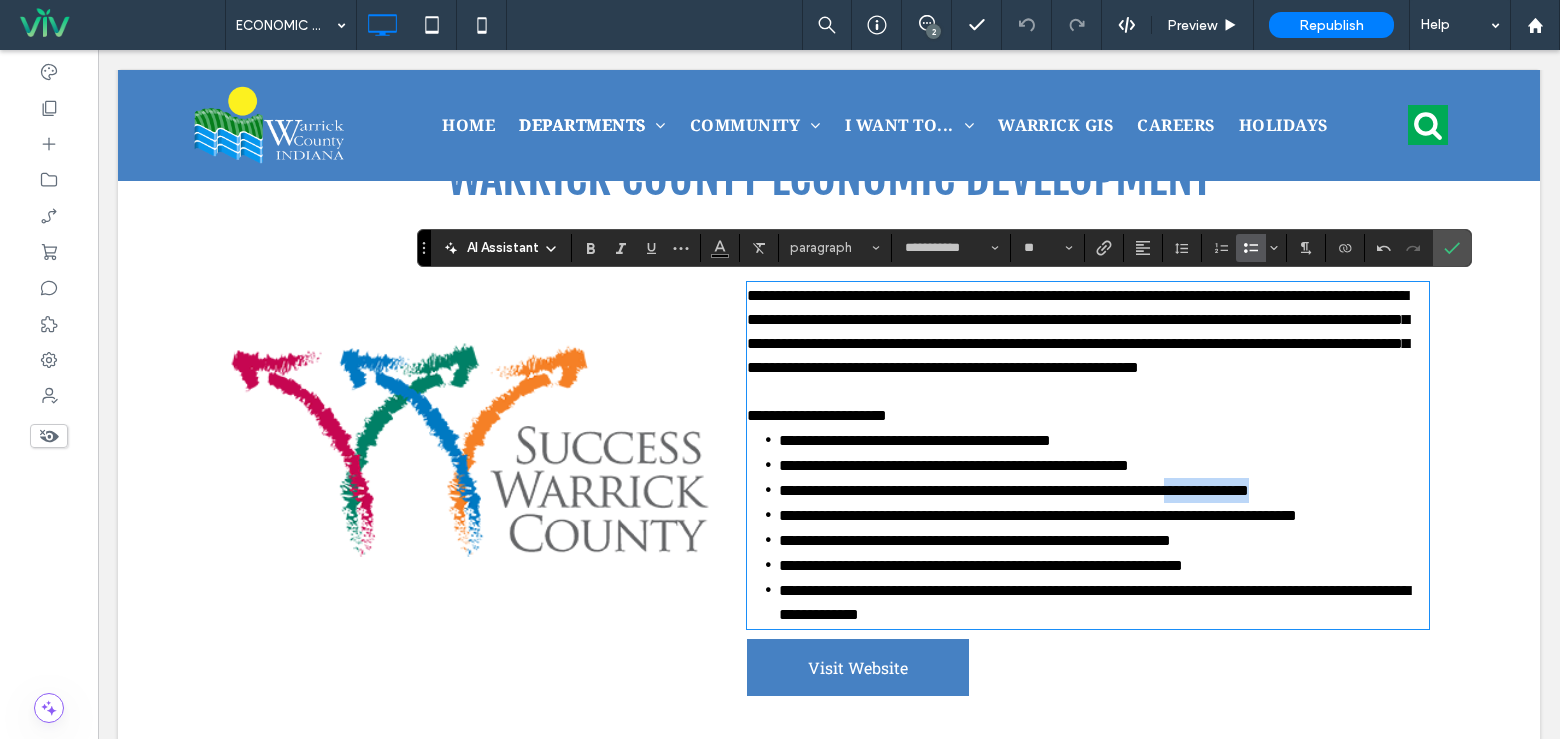 drag, startPoint x: 1381, startPoint y: 517, endPoint x: 1258, endPoint y: 515, distance: 123.01626 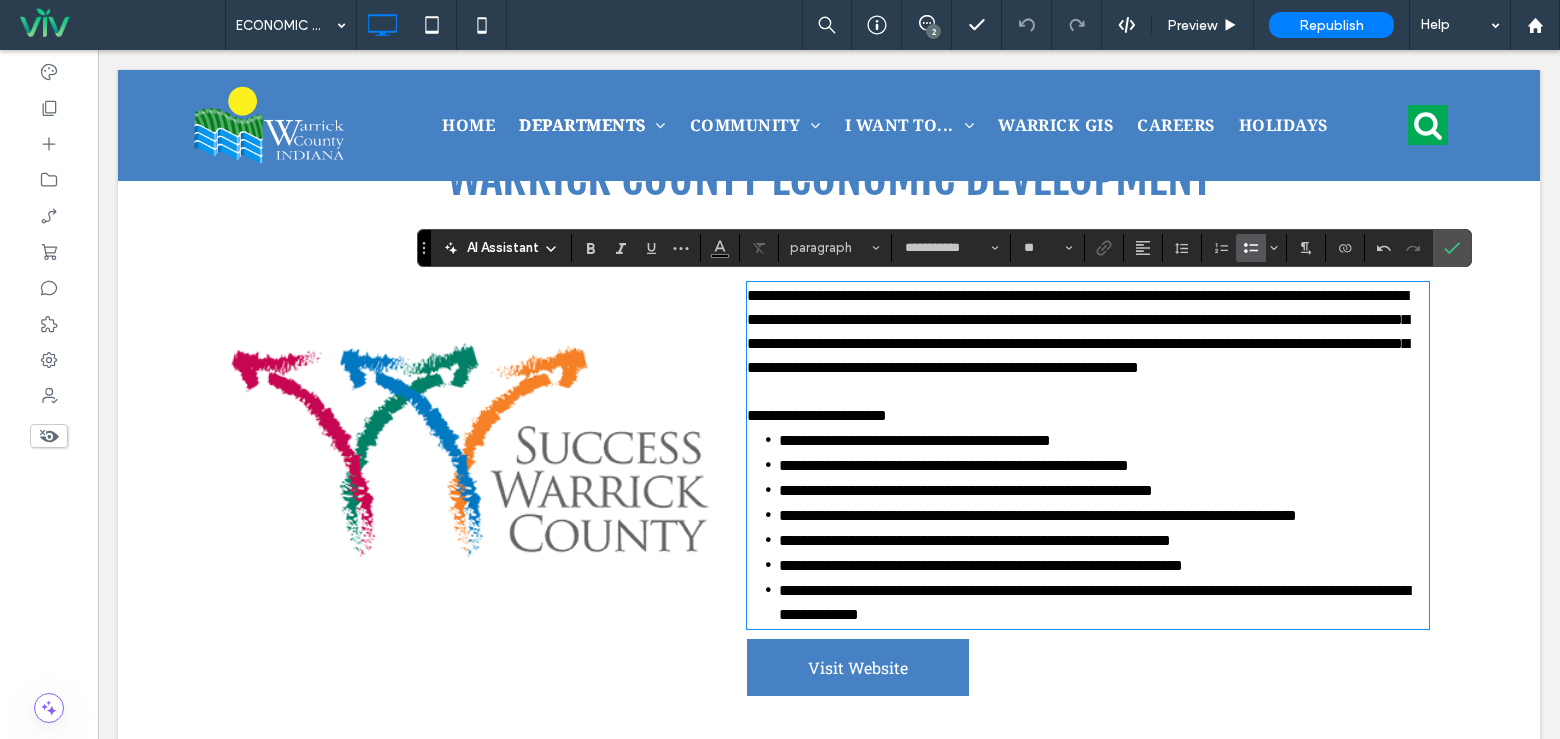 click on "**********" at bounding box center (1038, 515) 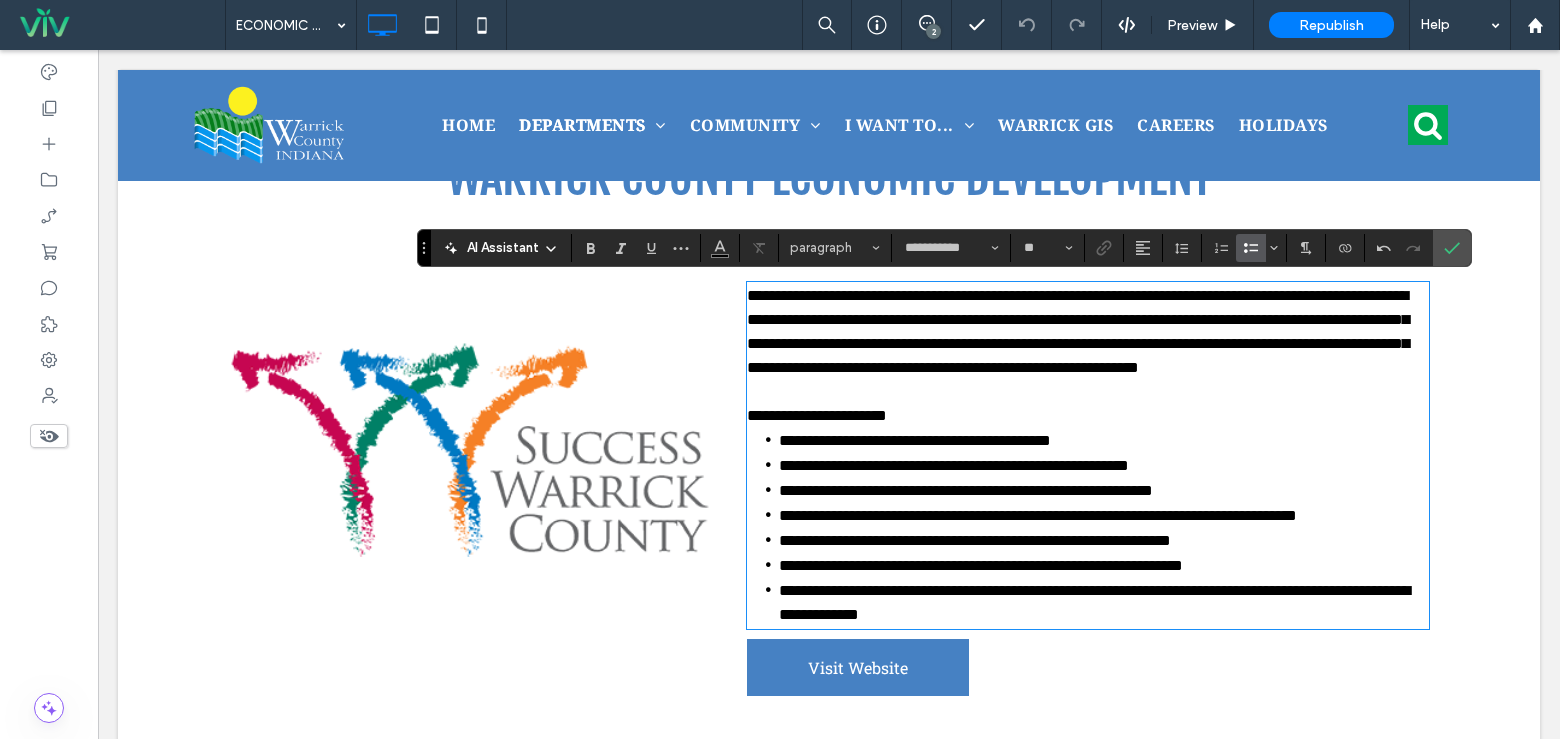 click on "**********" at bounding box center [1038, 515] 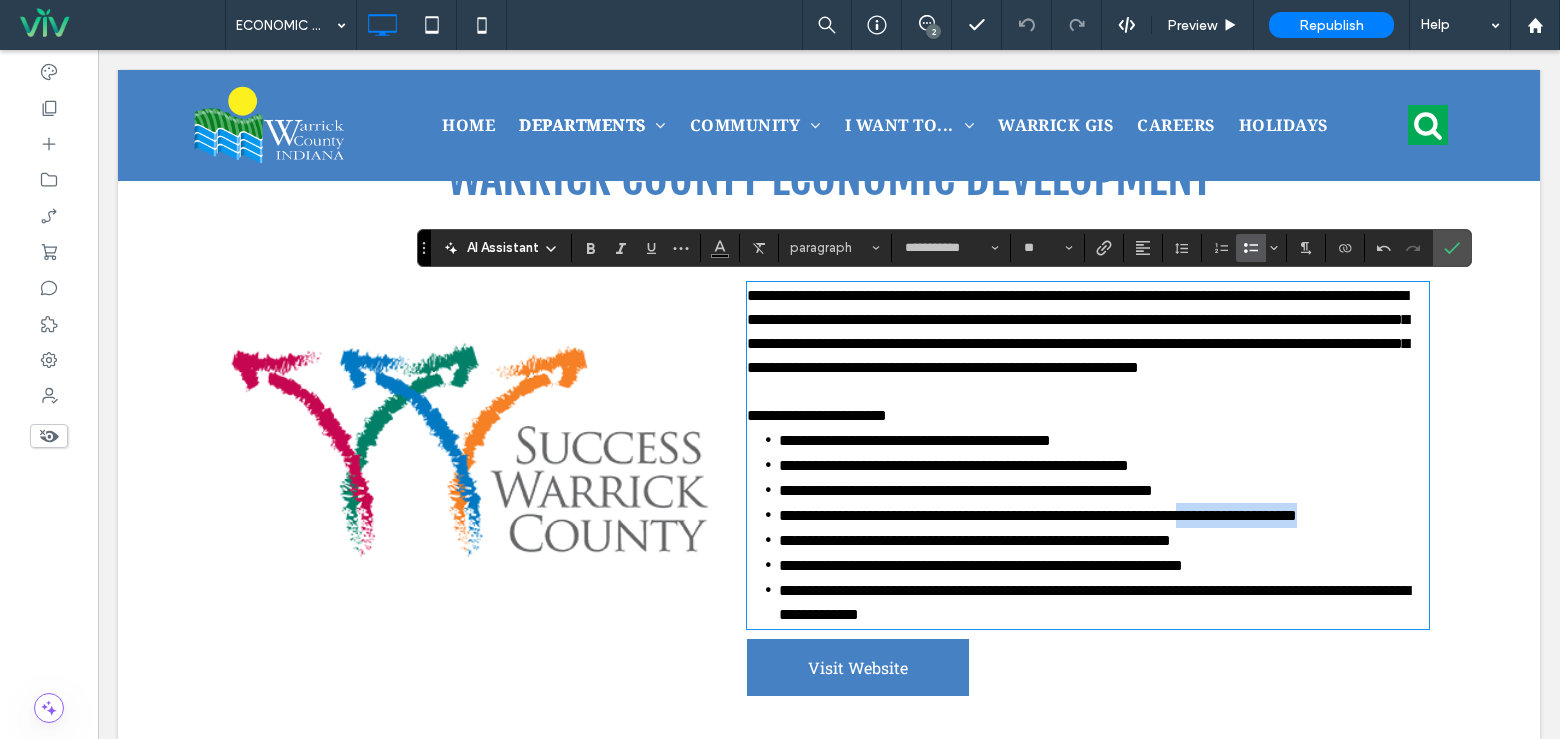 drag, startPoint x: 1286, startPoint y: 534, endPoint x: 1376, endPoint y: 572, distance: 97.6934 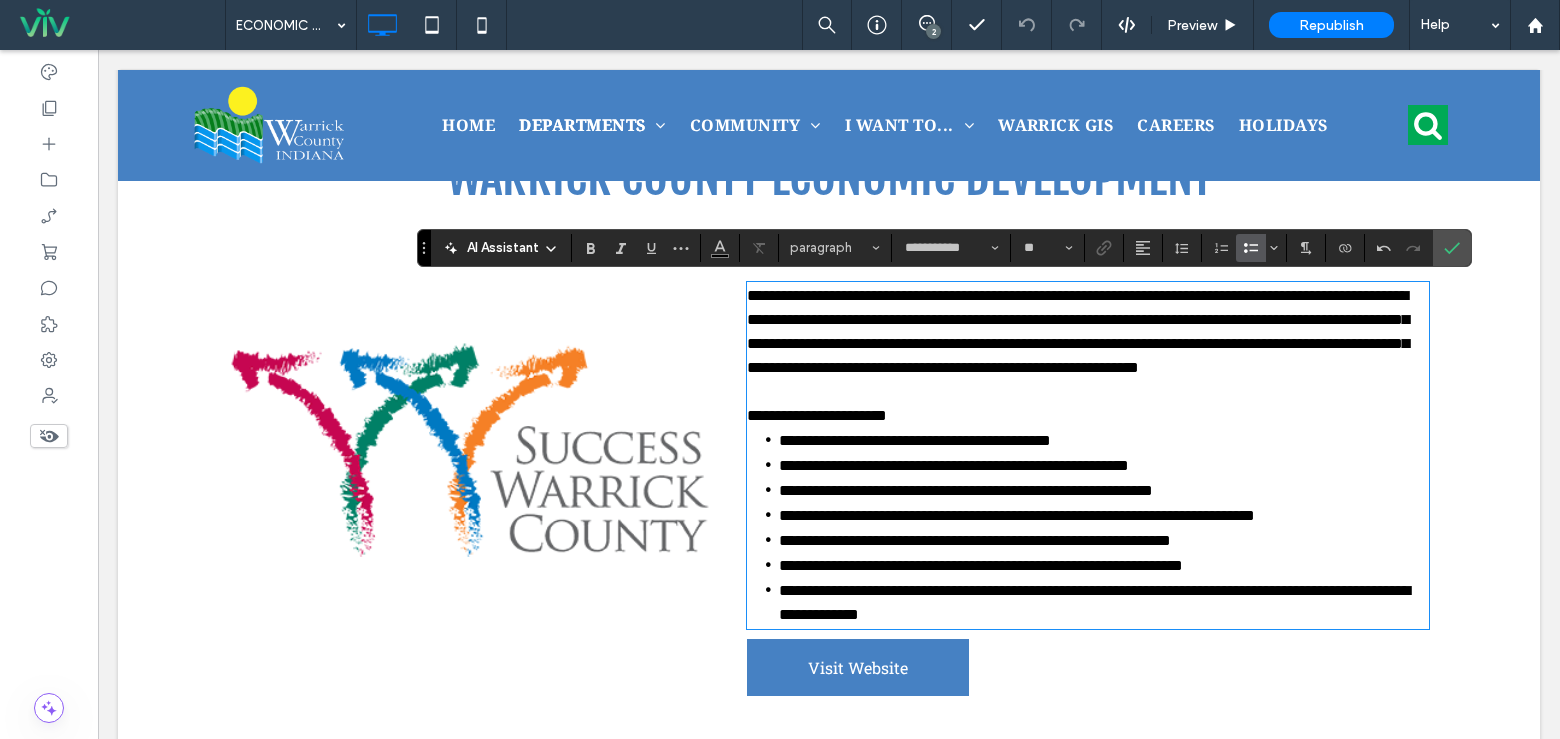 click on "**********" at bounding box center [1094, 602] 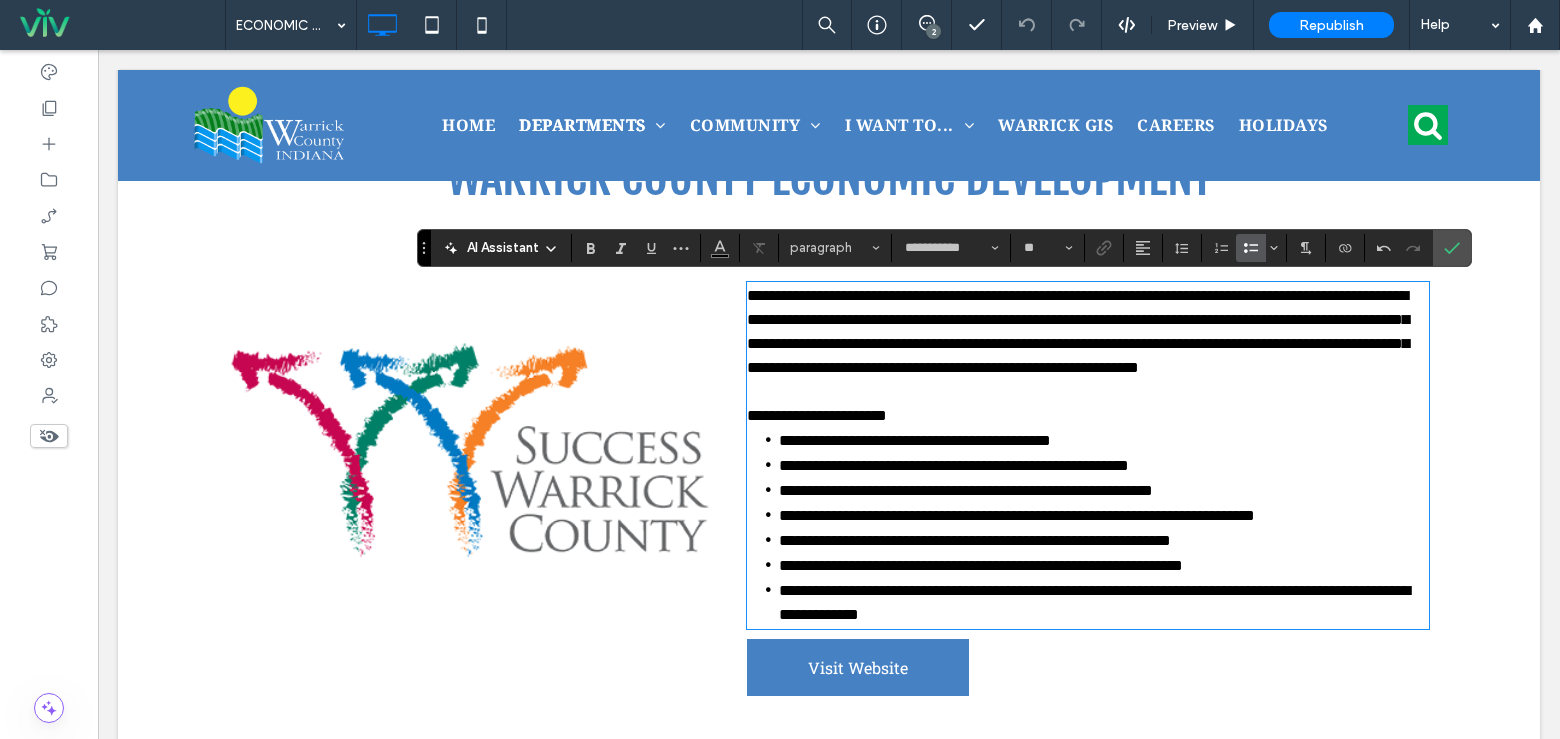 click on "**********" at bounding box center [1094, 602] 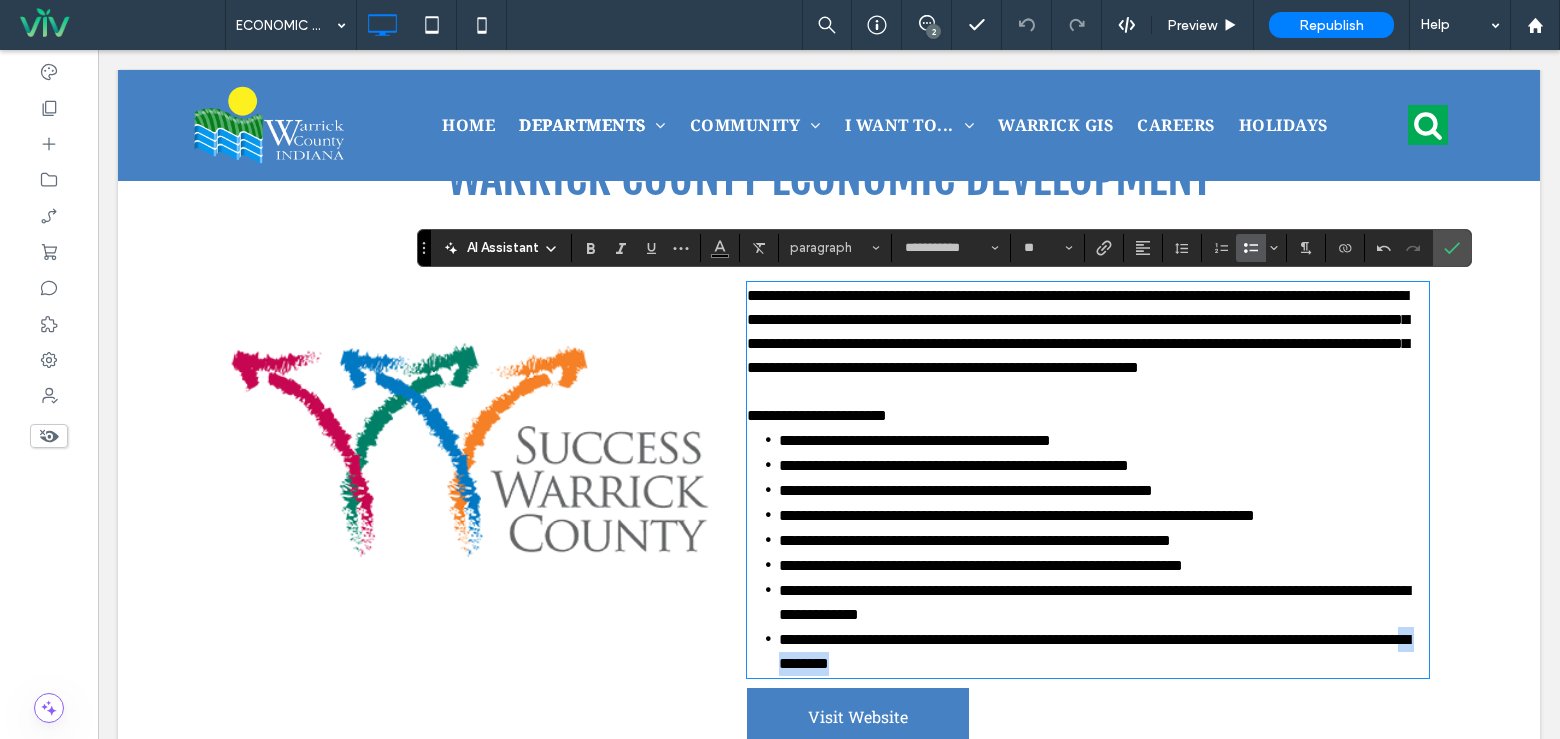 drag, startPoint x: 978, startPoint y: 687, endPoint x: 1086, endPoint y: 702, distance: 109.03669 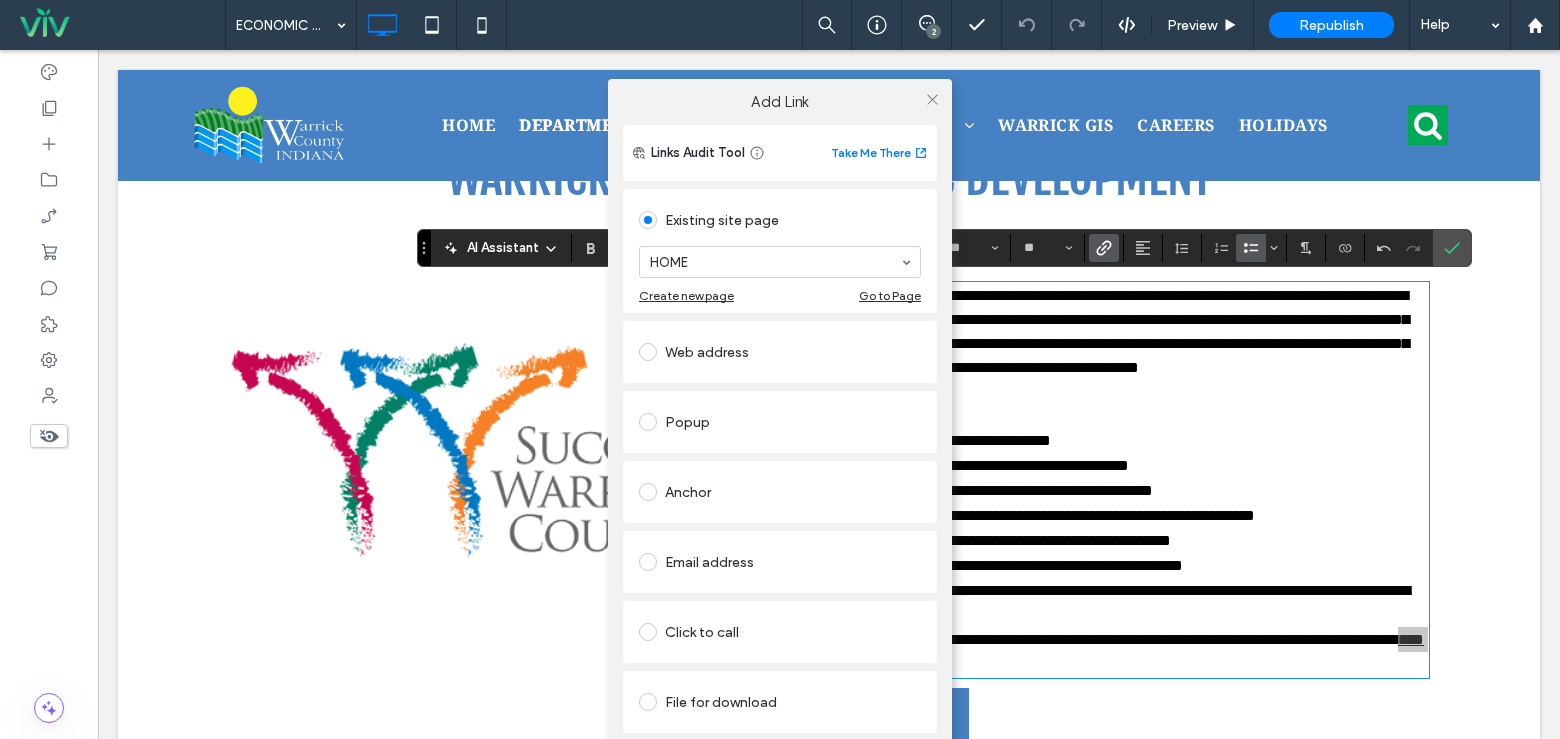 click on "Web address" at bounding box center (780, 352) 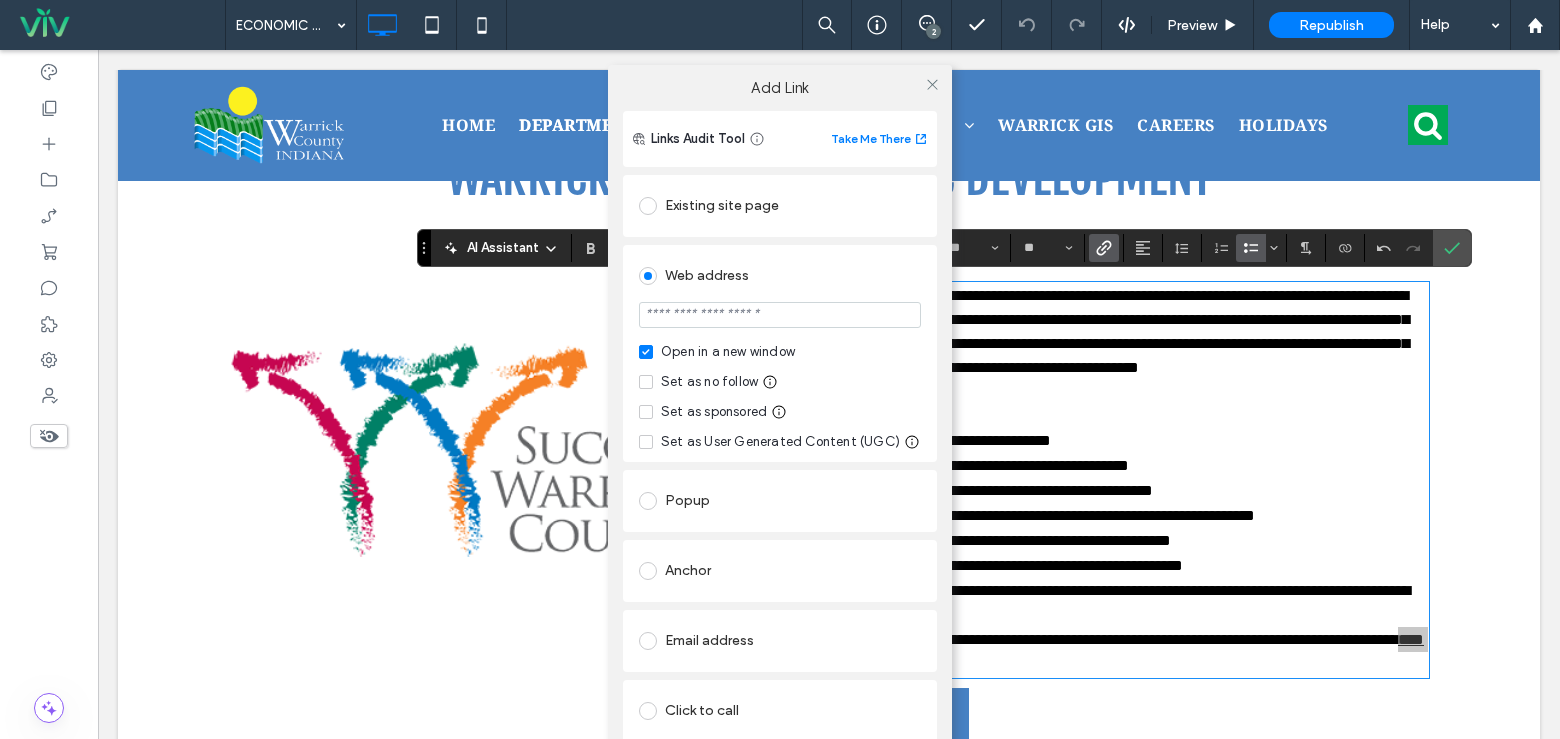 click at bounding box center [780, 315] 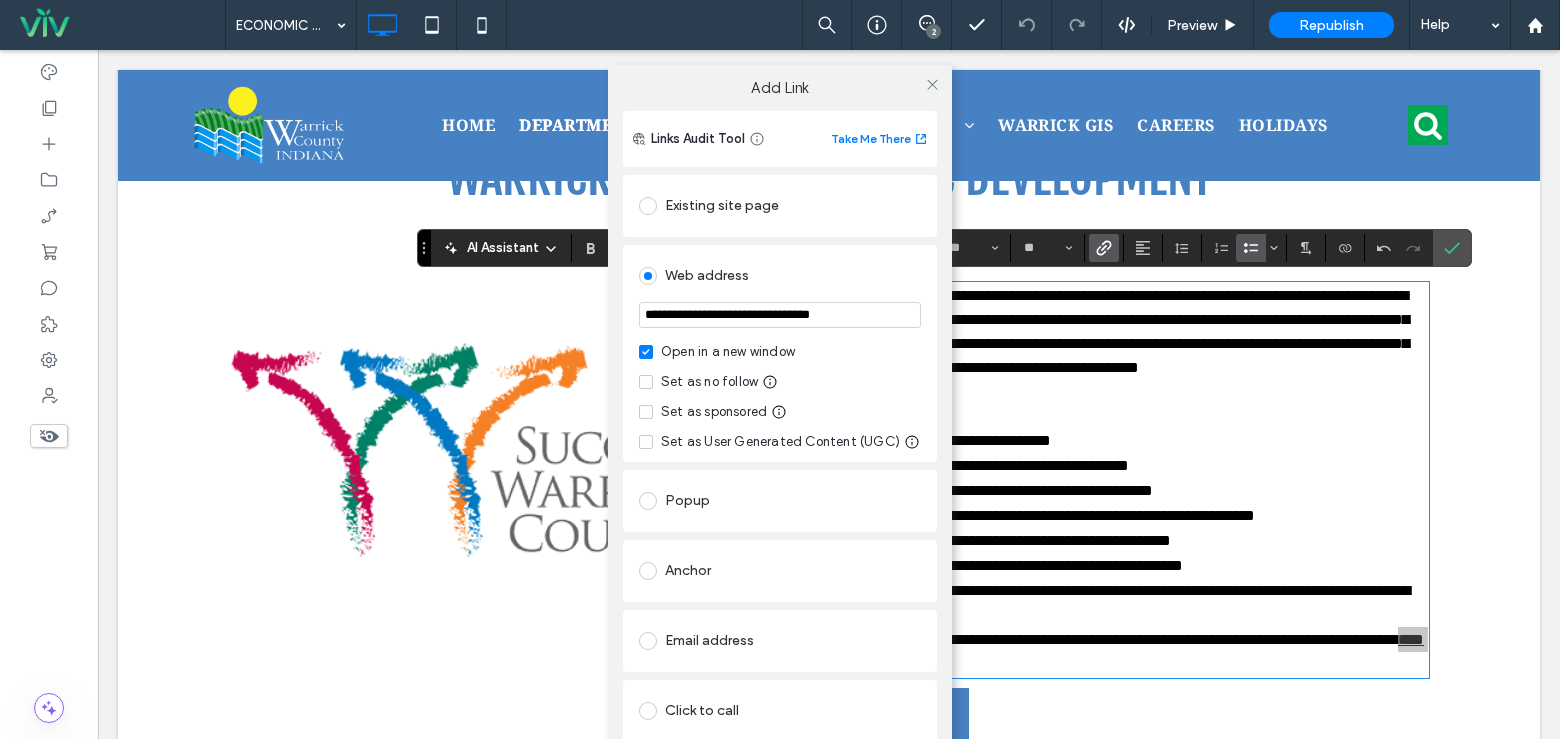 type on "**********" 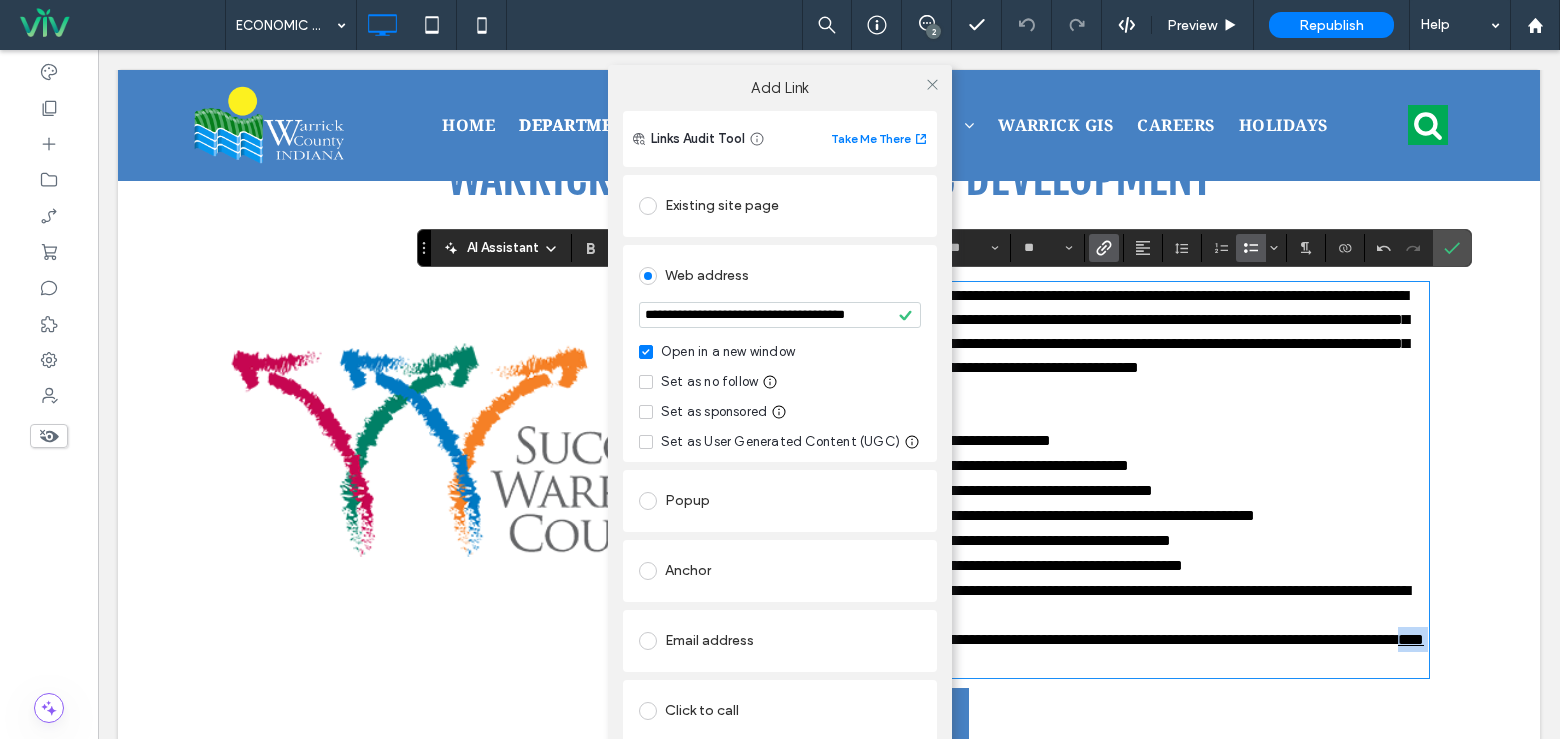 click on "Existing site page HOME Create new page Go to Page" at bounding box center (780, 206) 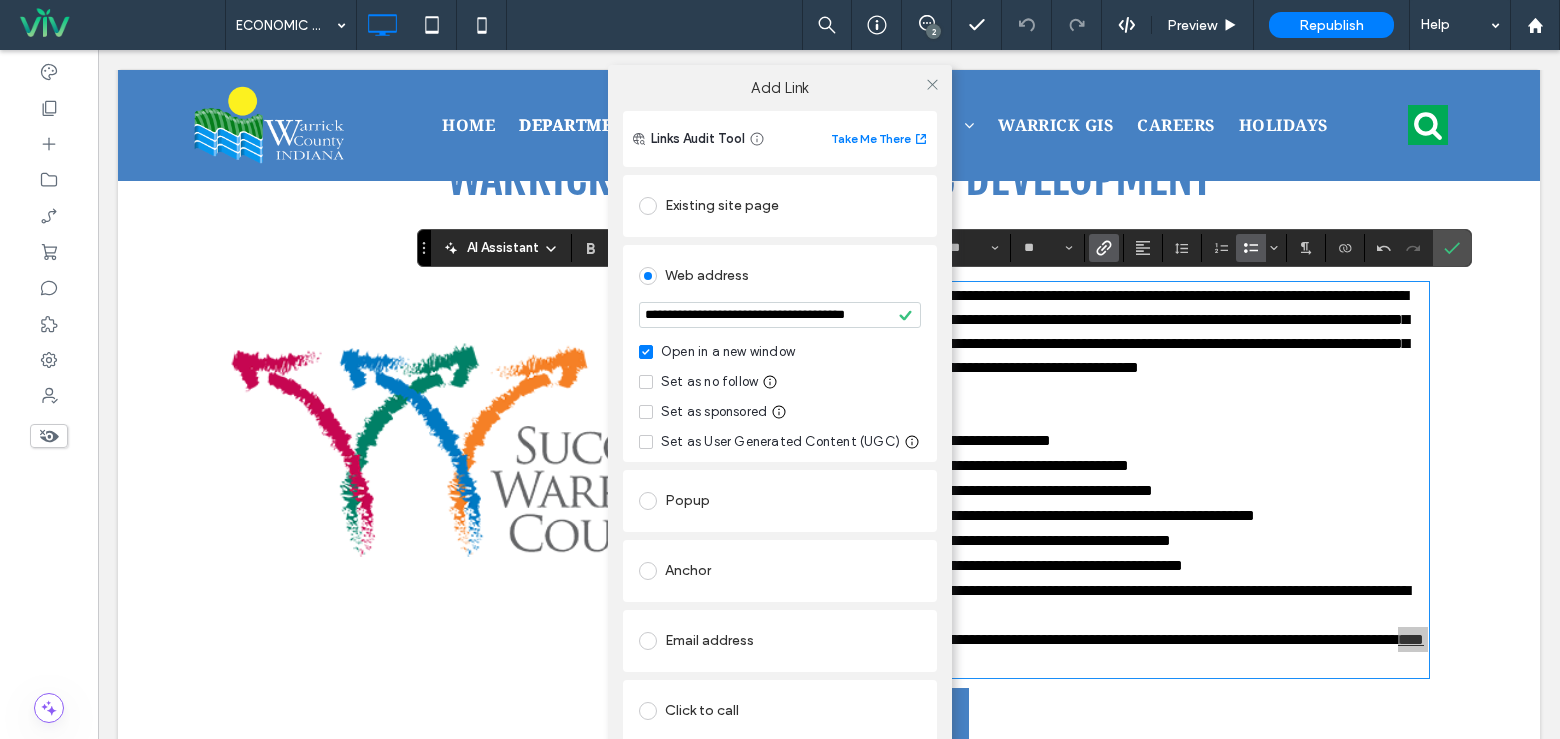 click at bounding box center [932, 85] 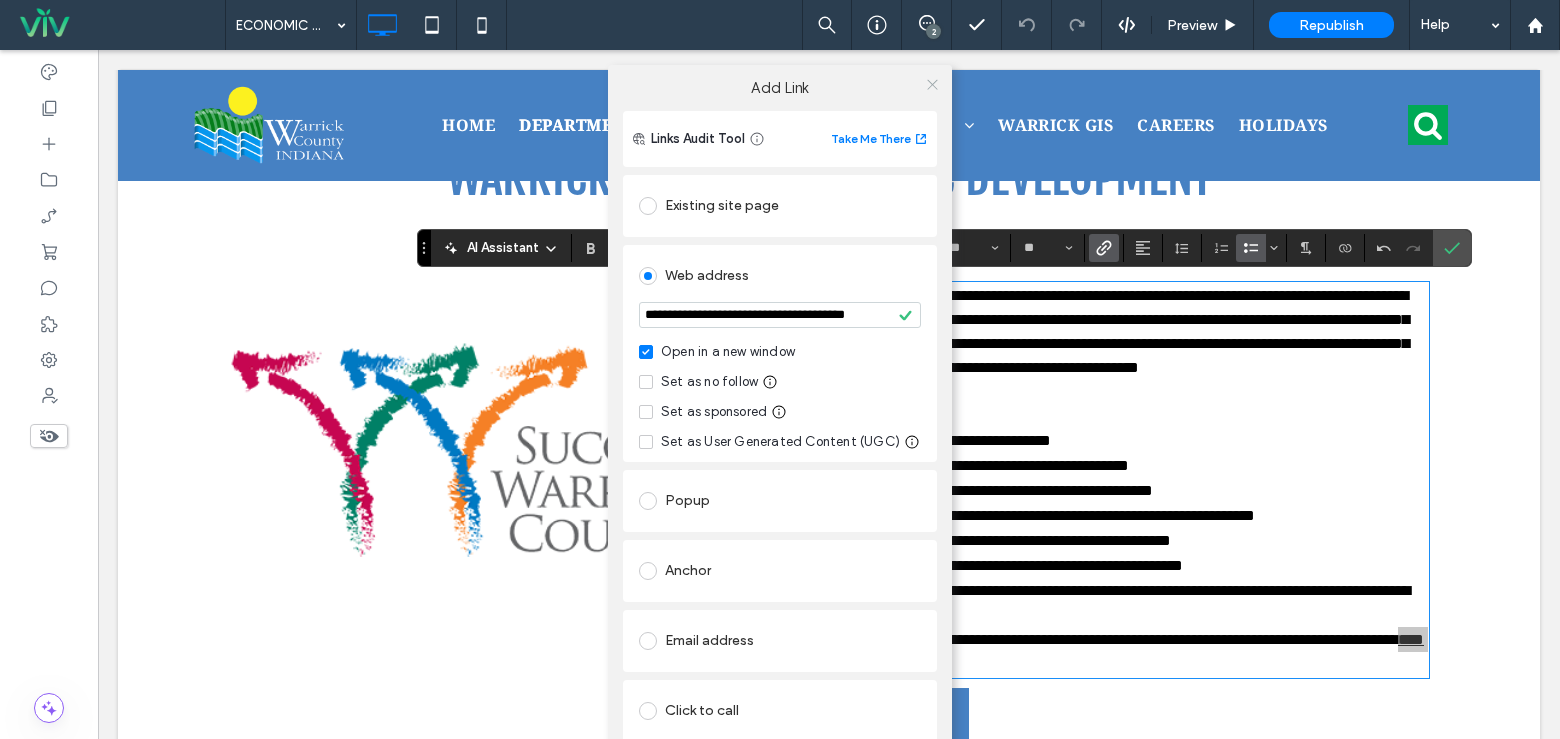 click 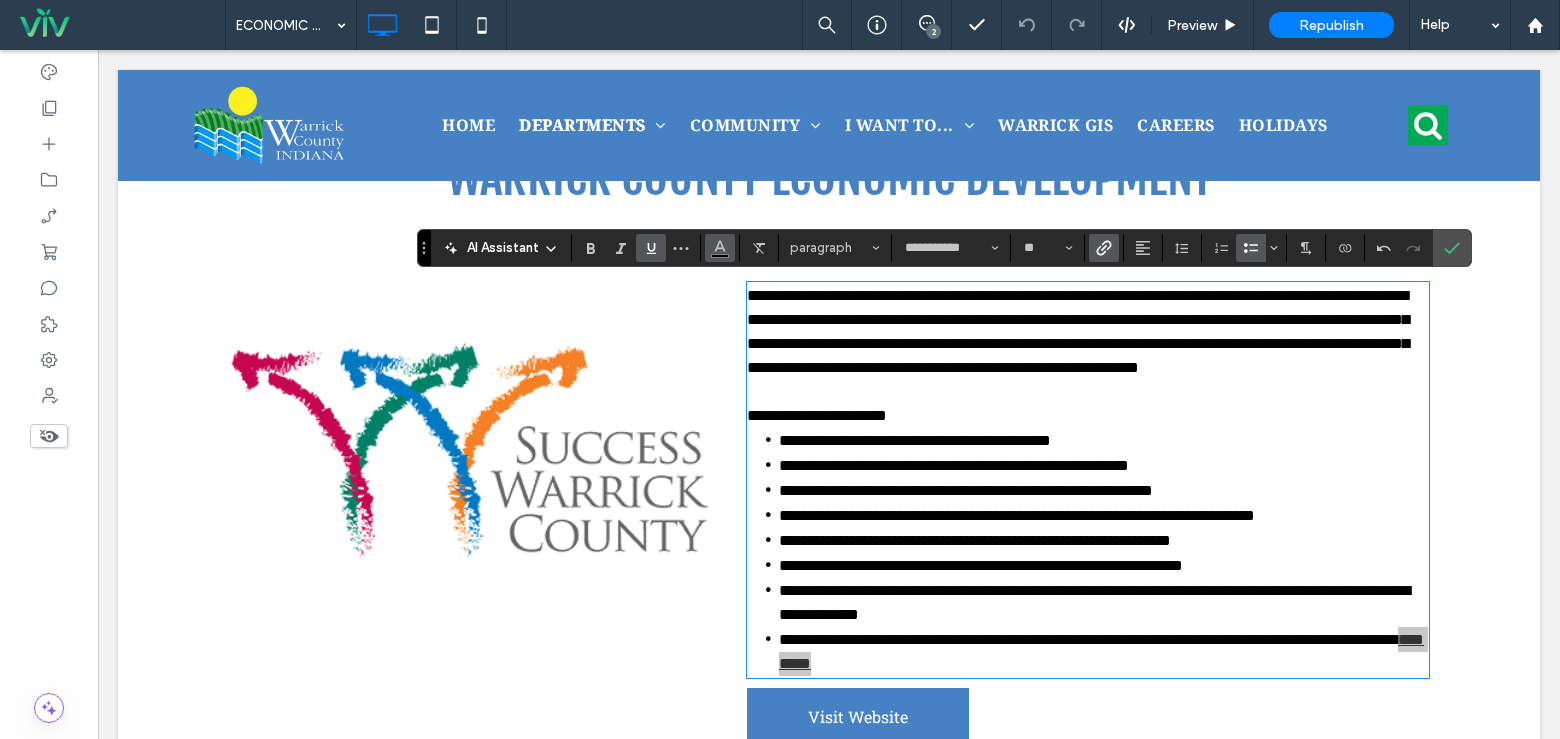 click 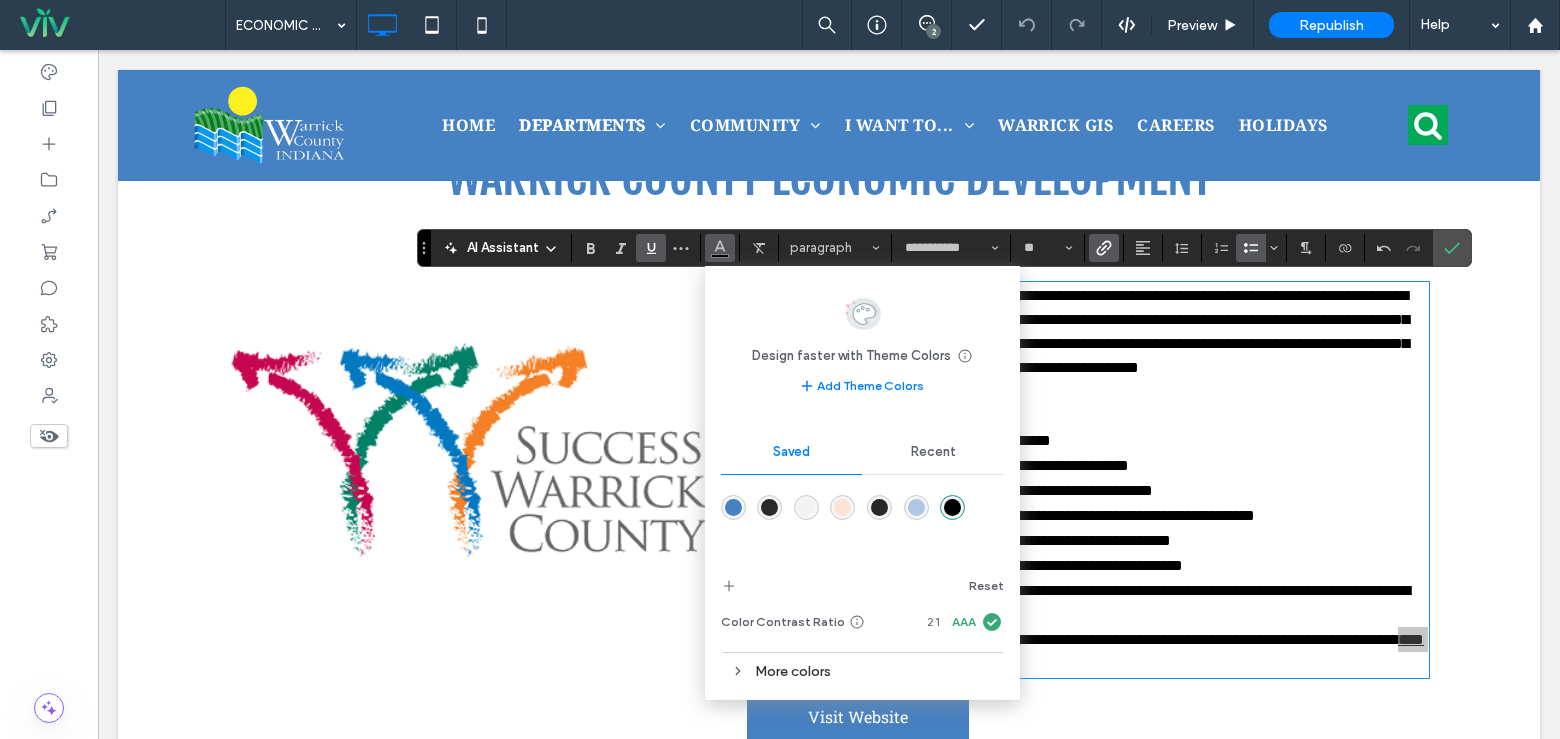 click at bounding box center (769, 507) 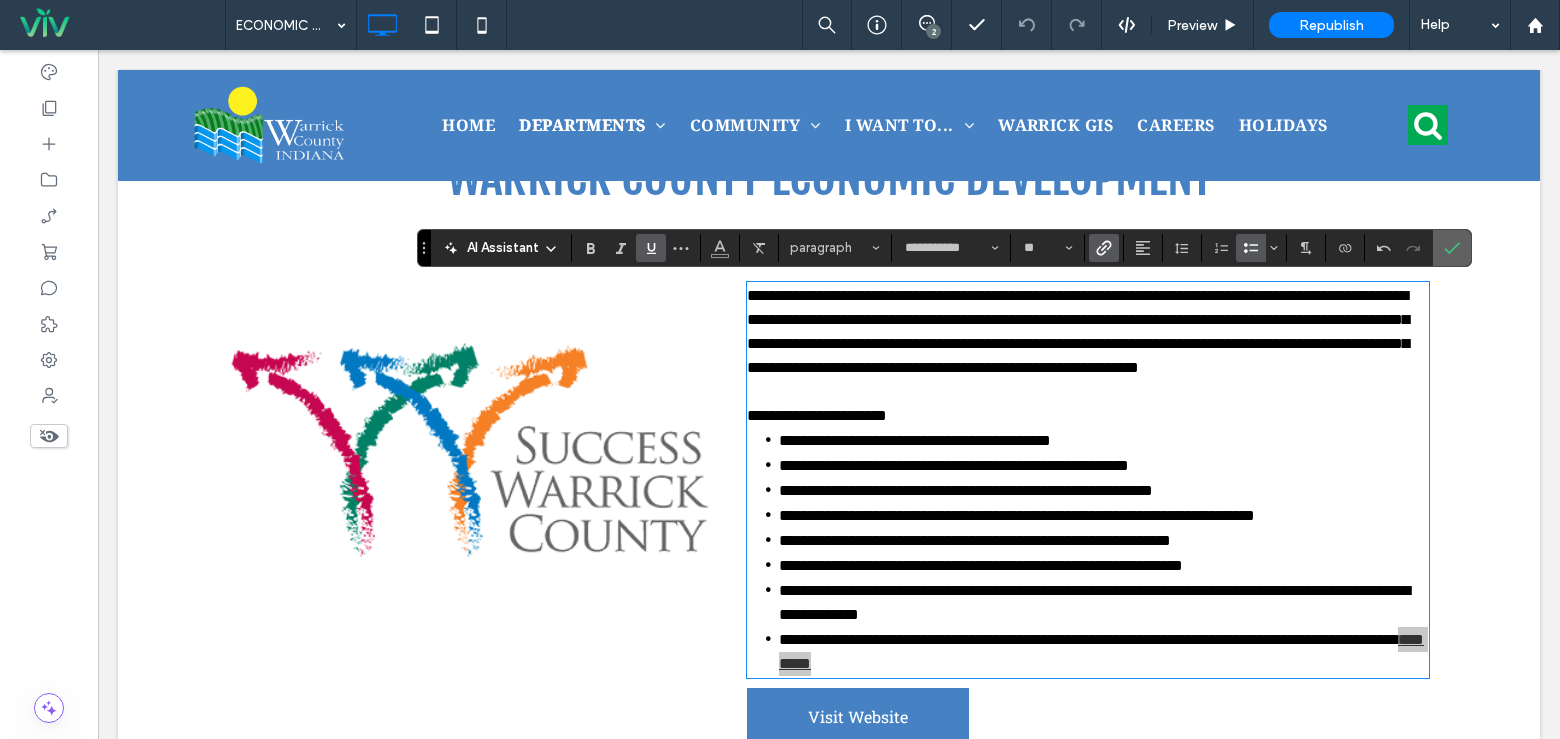 click at bounding box center [1452, 248] 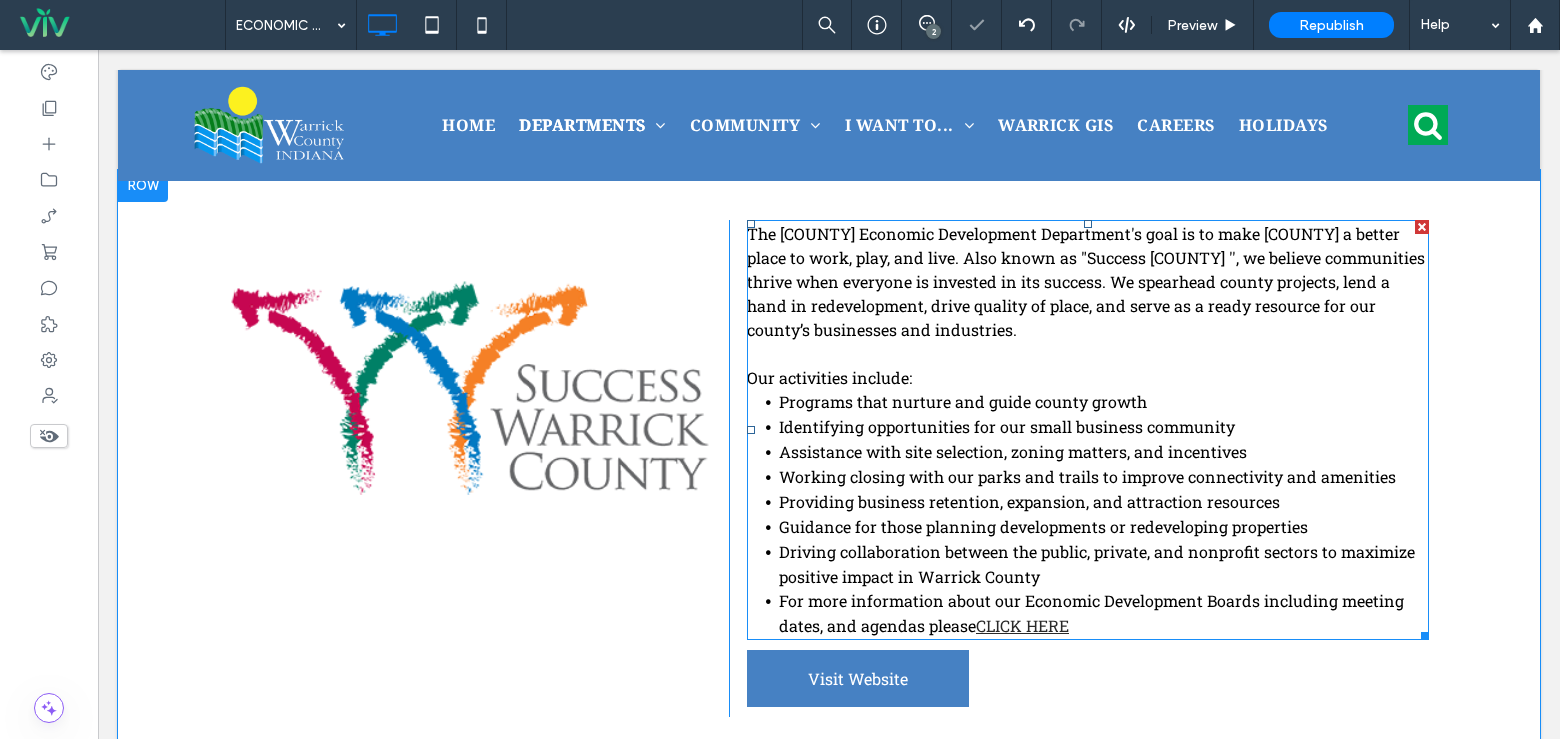 scroll, scrollTop: 664, scrollLeft: 0, axis: vertical 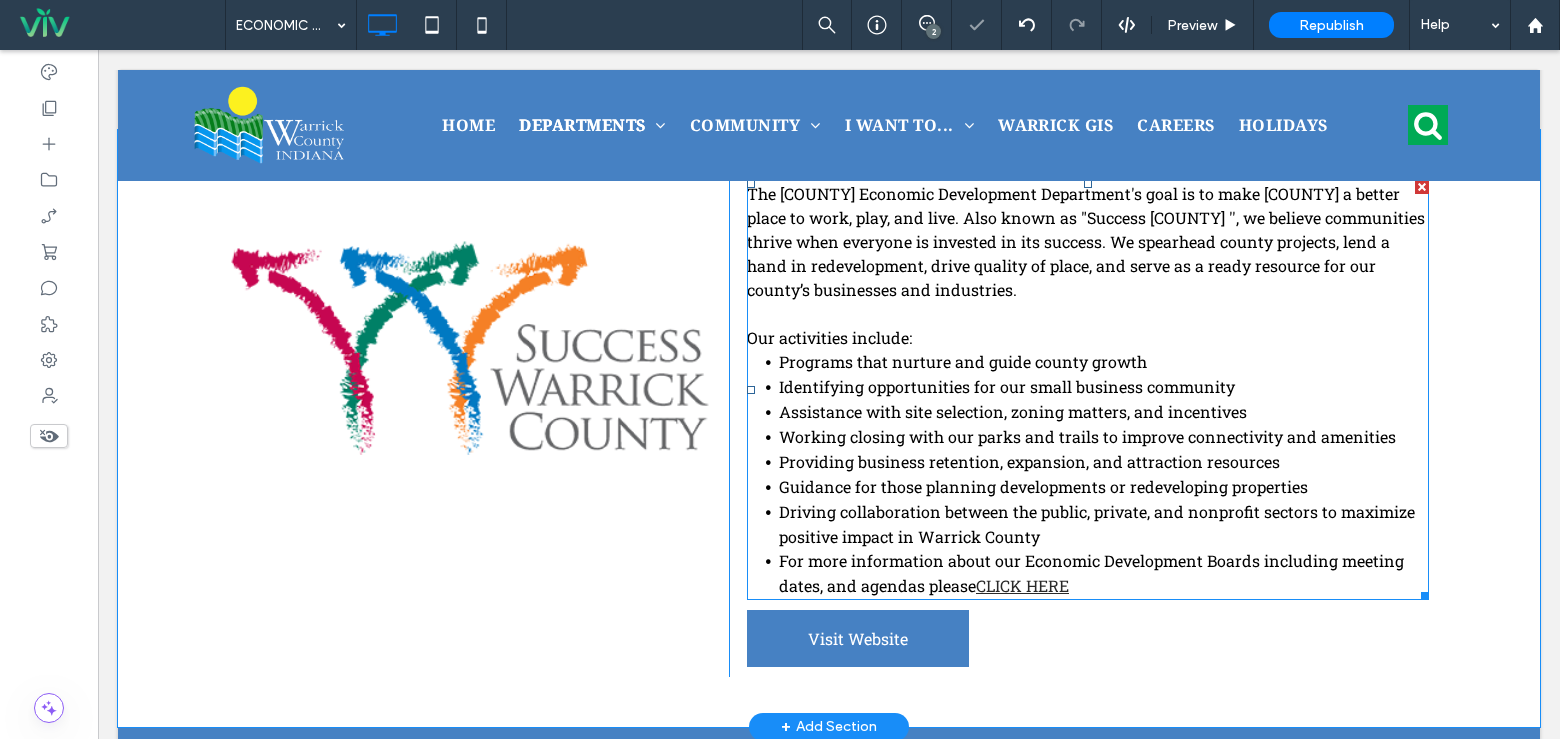 click on "For more information about our Economic Development Boards including meeting dates, and agendas please  CLICK HERE" at bounding box center [1104, 573] 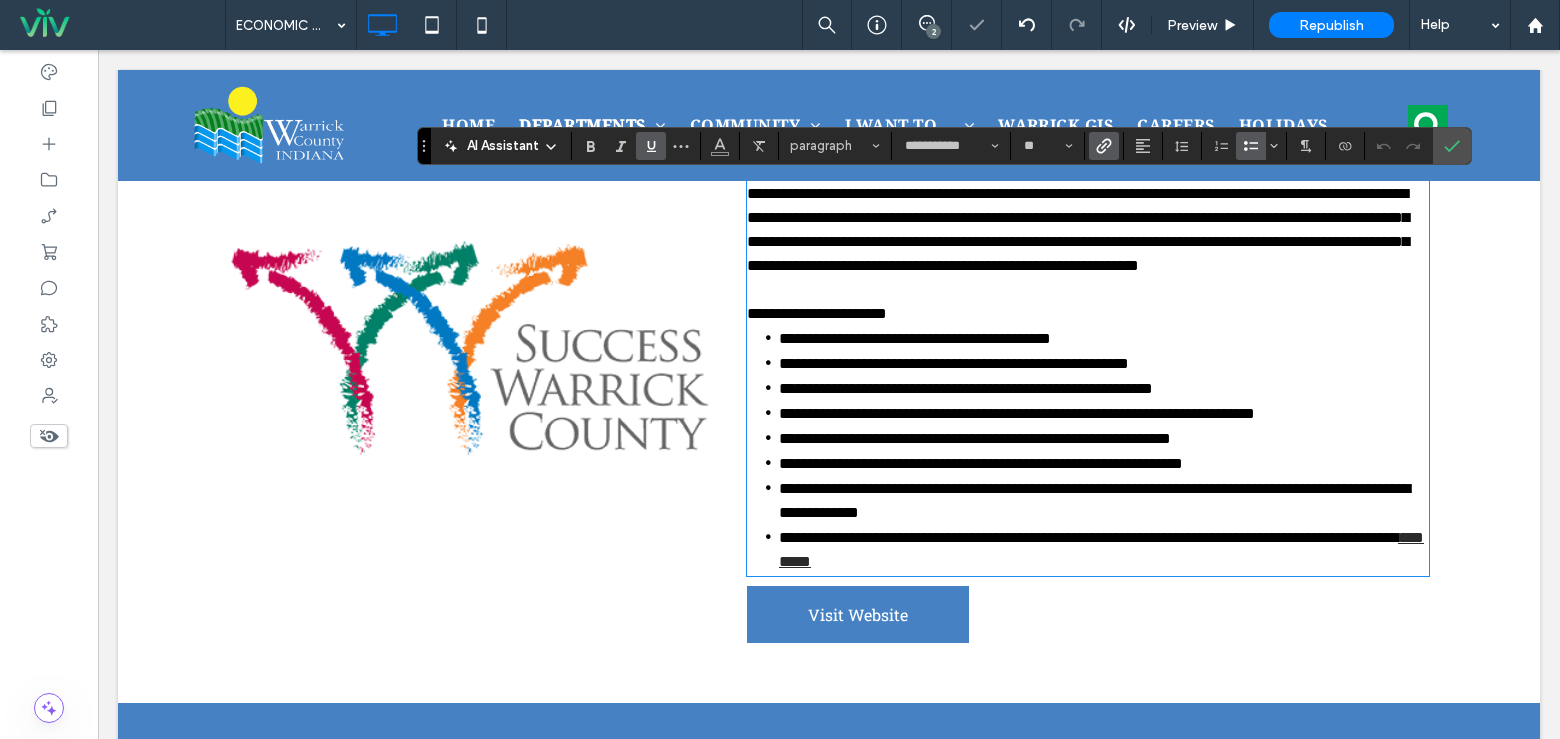 drag, startPoint x: 1021, startPoint y: 568, endPoint x: 1056, endPoint y: 542, distance: 43.60046 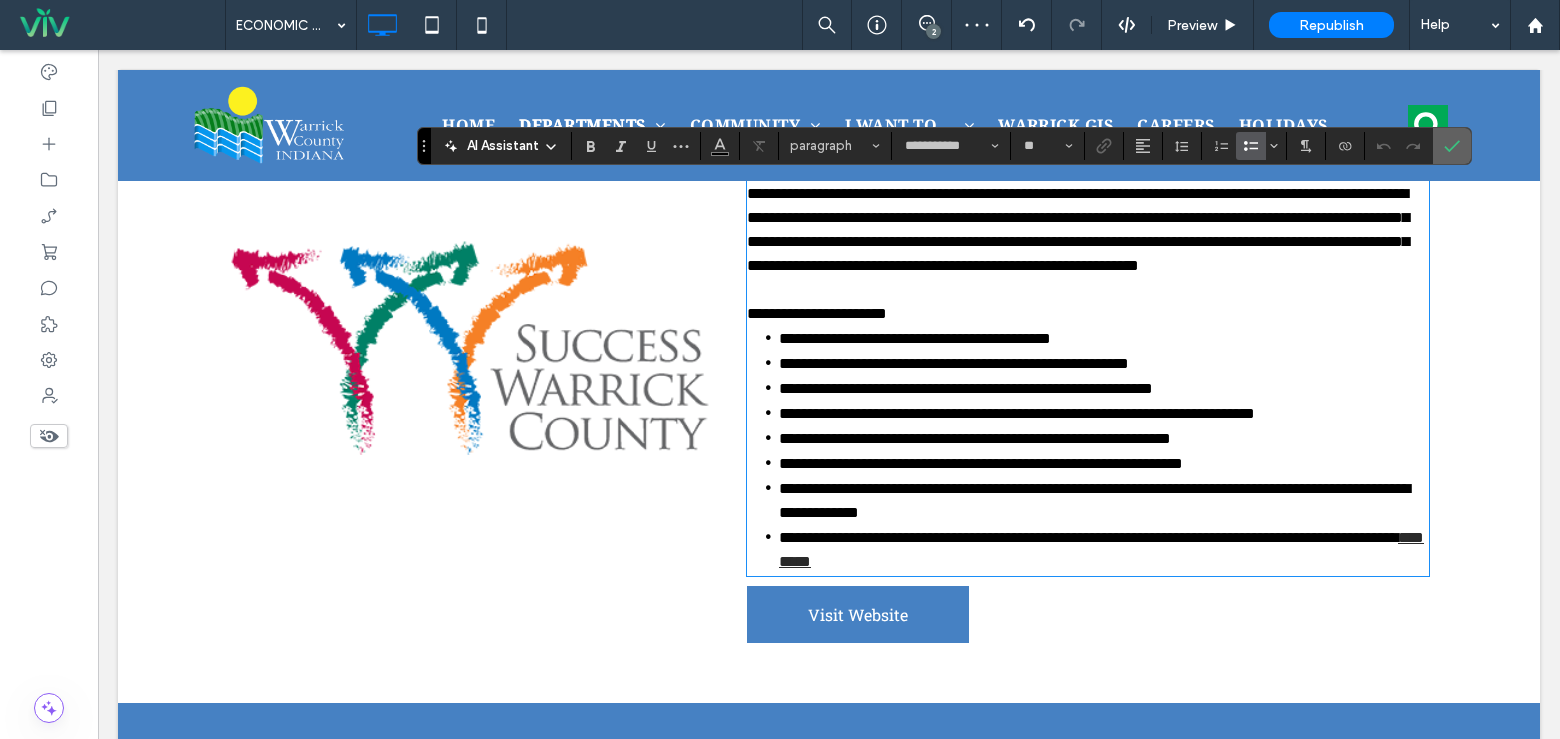 click 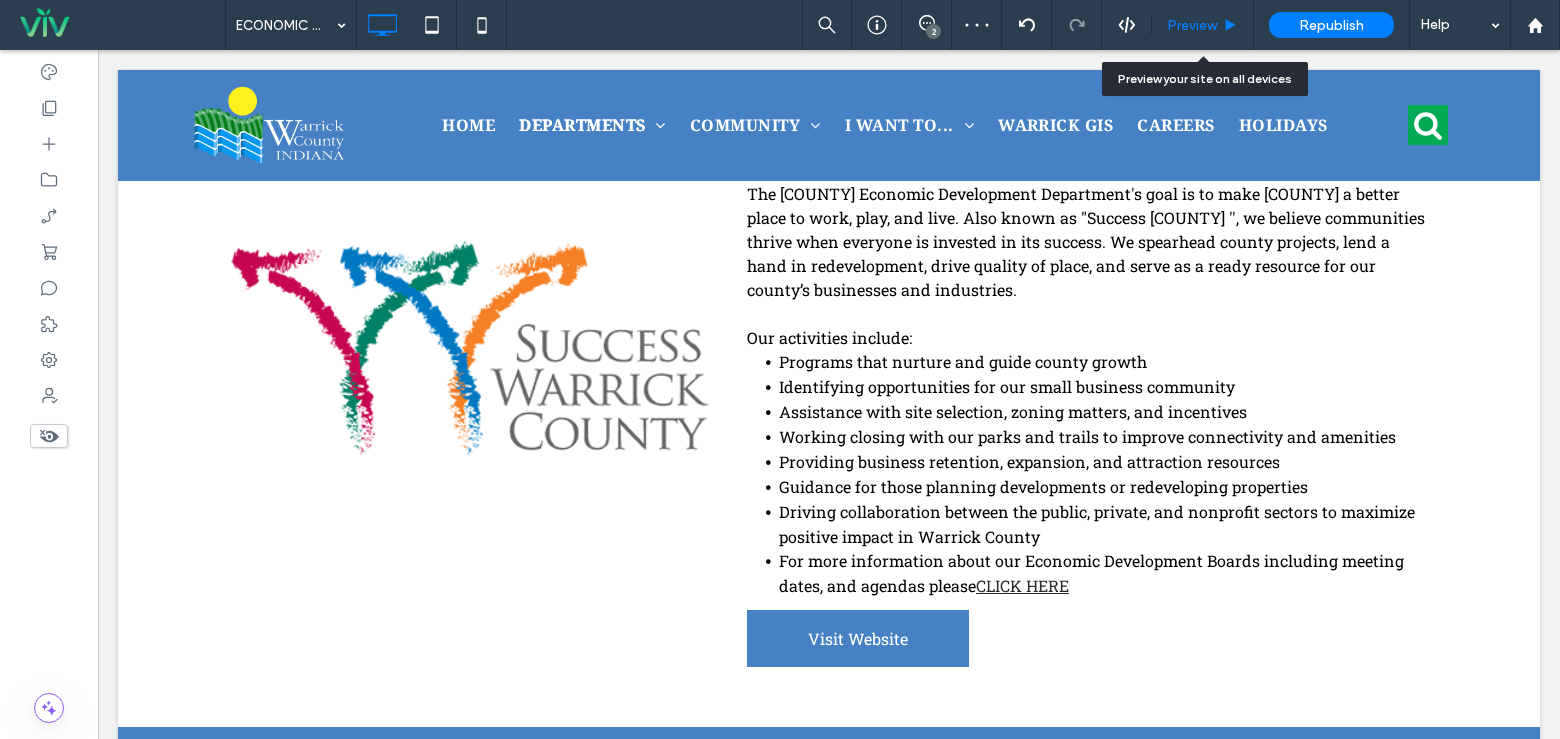 click on "Preview" at bounding box center [1202, 25] 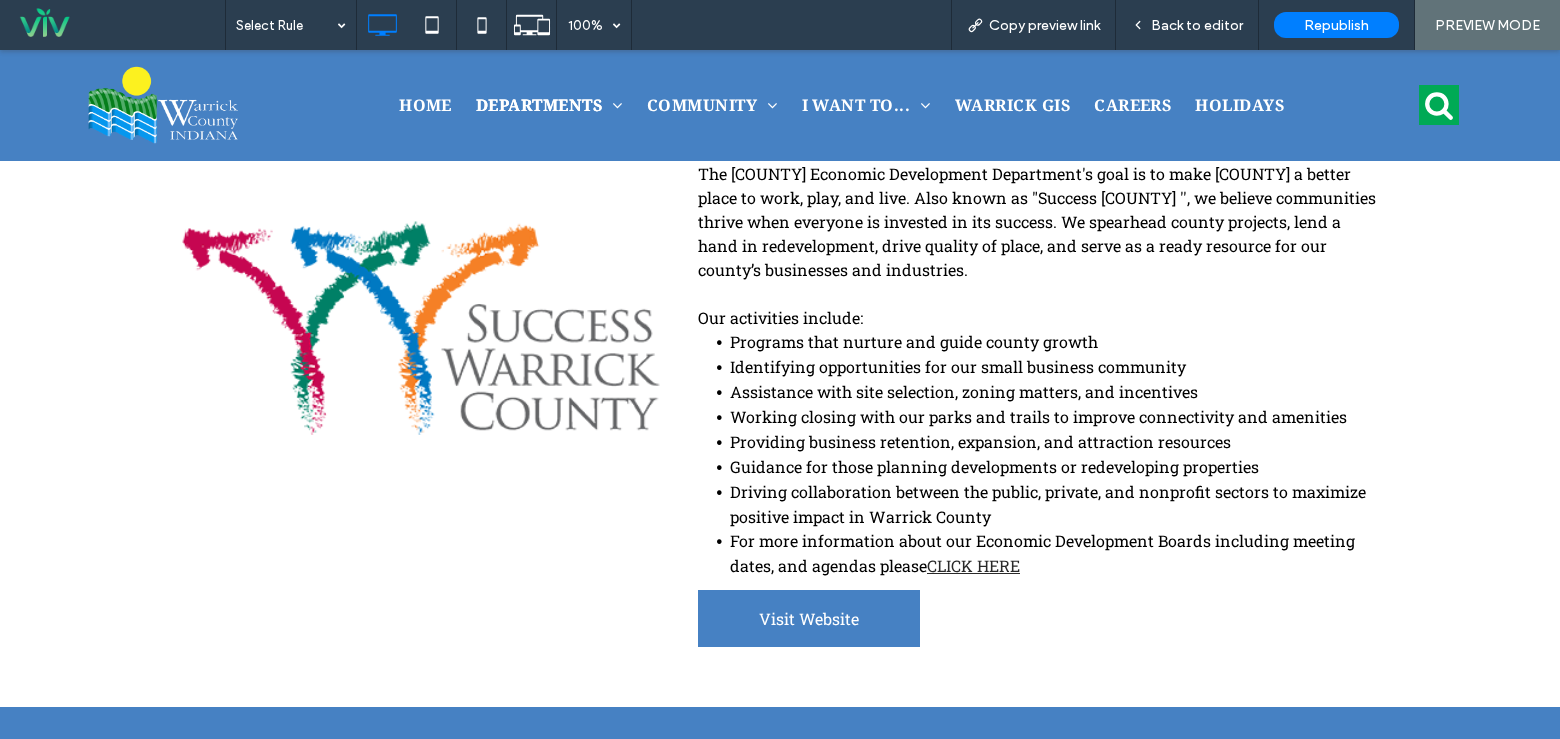 click on "CLICK HERE" at bounding box center (973, 565) 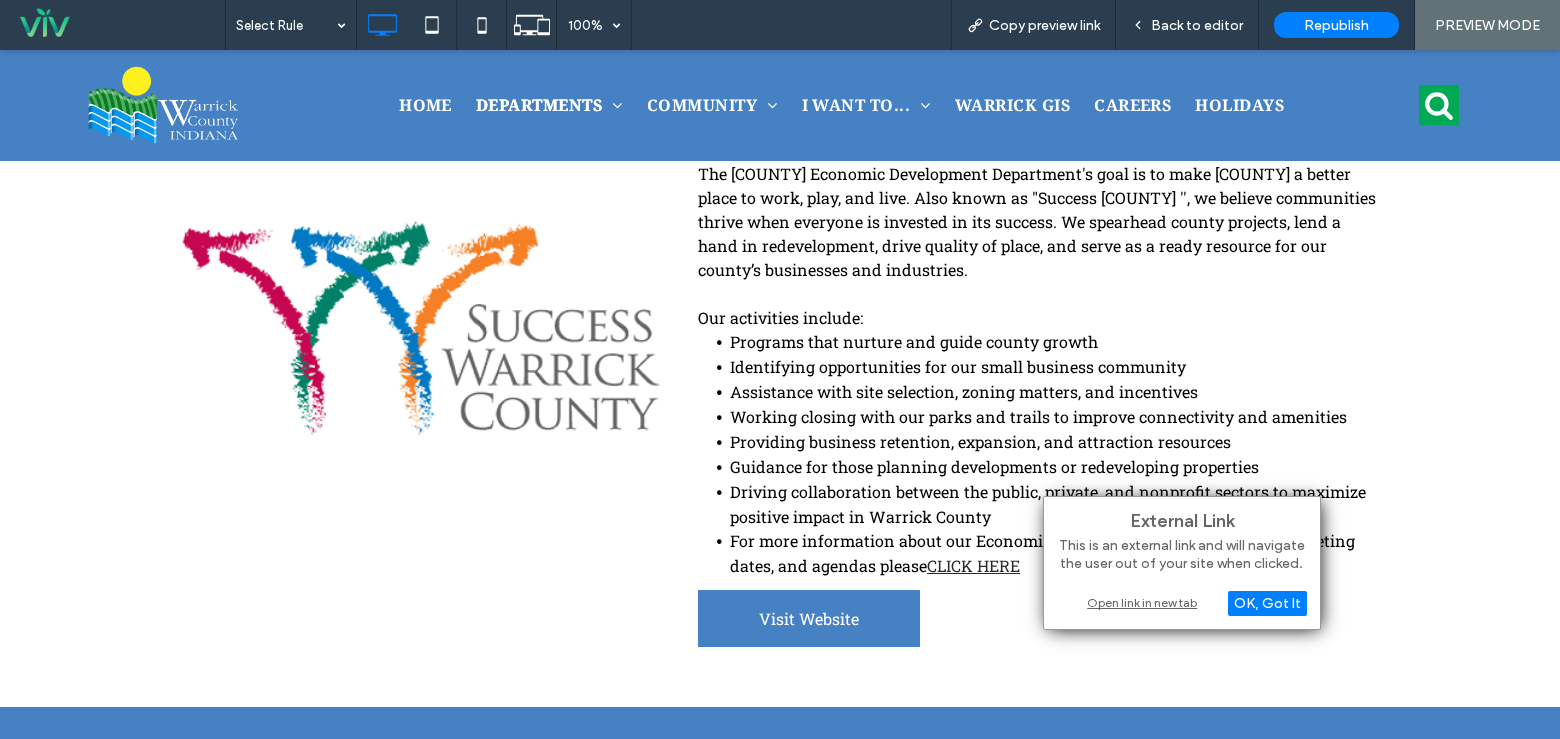 click on "Open link in new tab" at bounding box center [1182, 602] 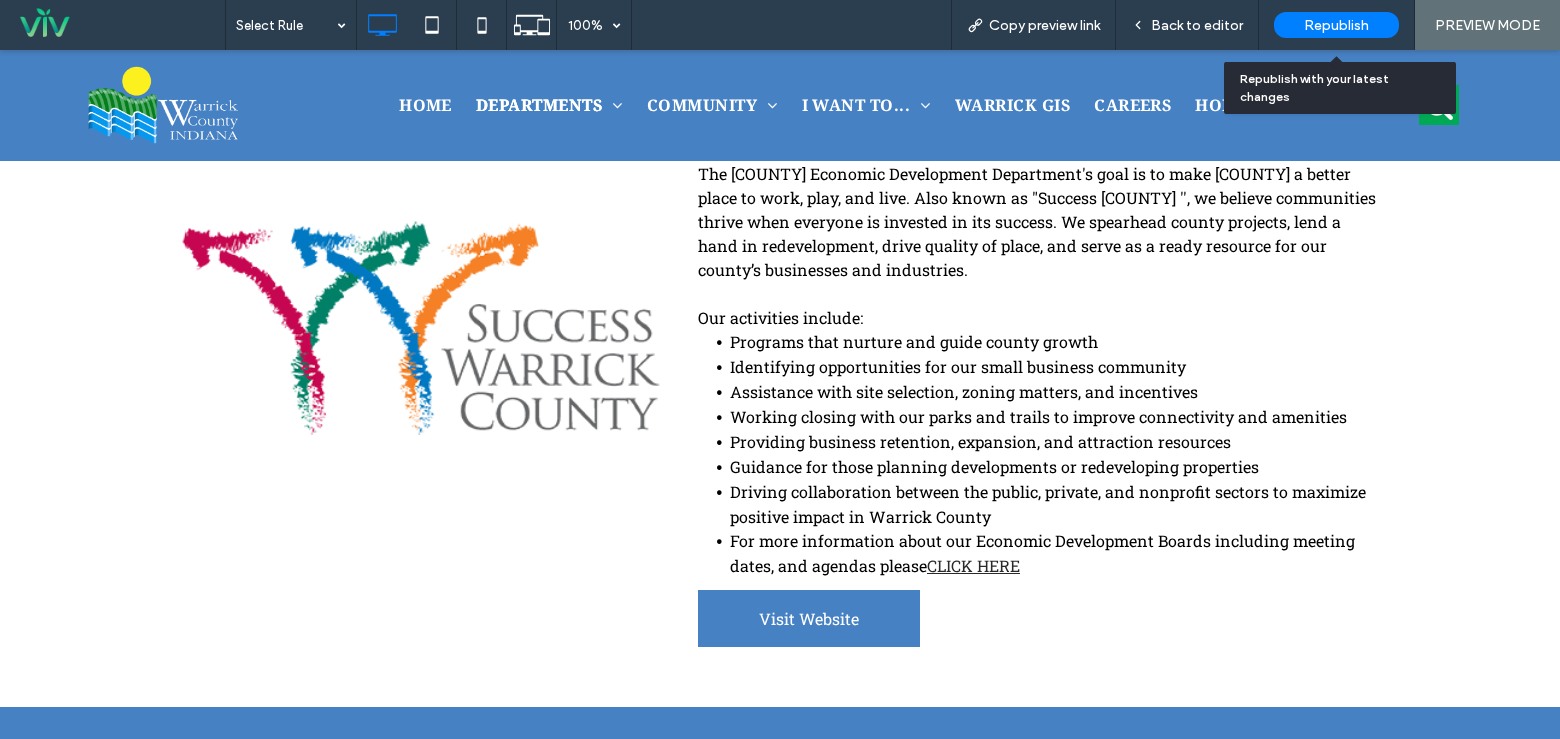 click on "Republish" at bounding box center (1336, 25) 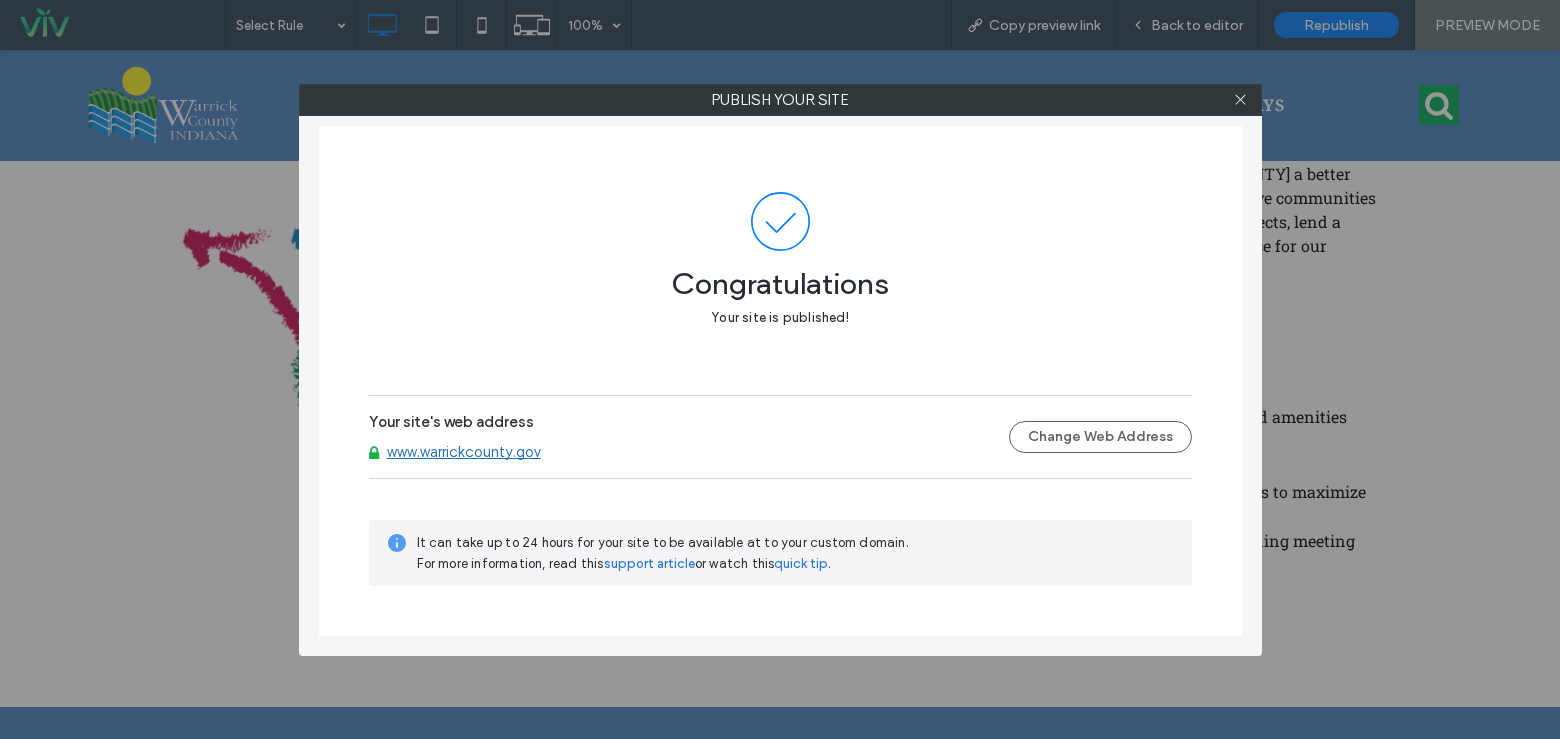 click on "Your site's web address www.example.gov Change Web Address" at bounding box center (780, 437) 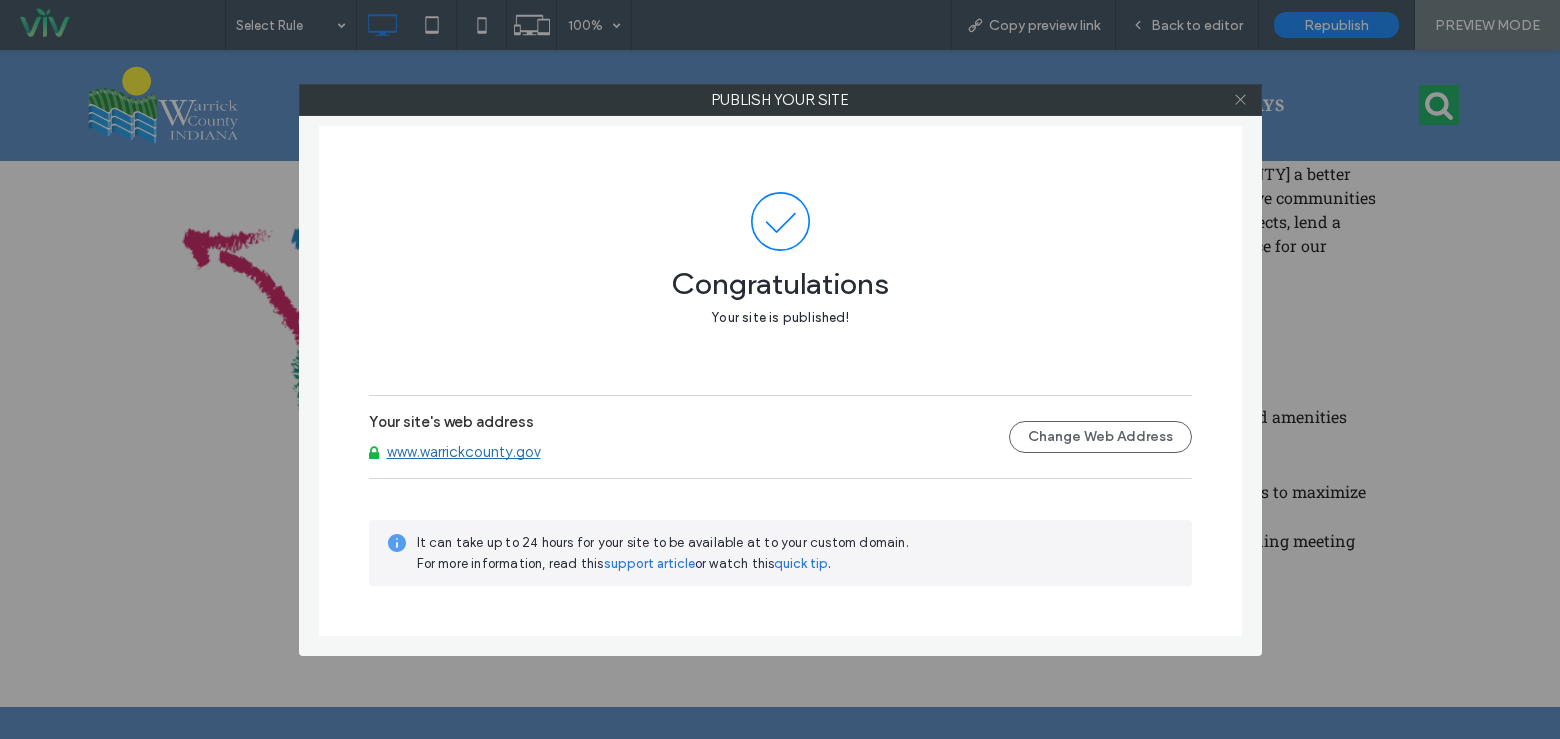 click 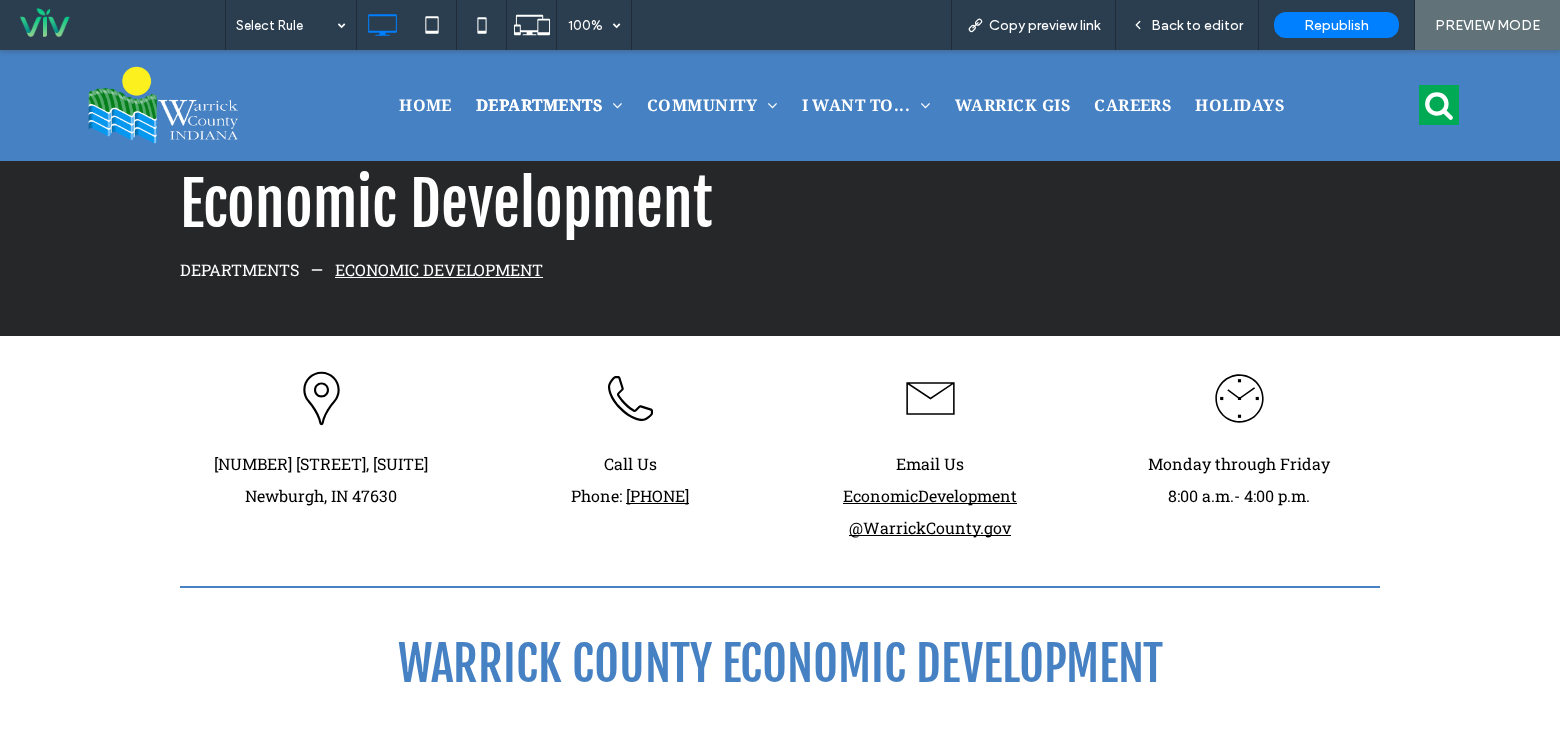 scroll, scrollTop: 0, scrollLeft: 0, axis: both 